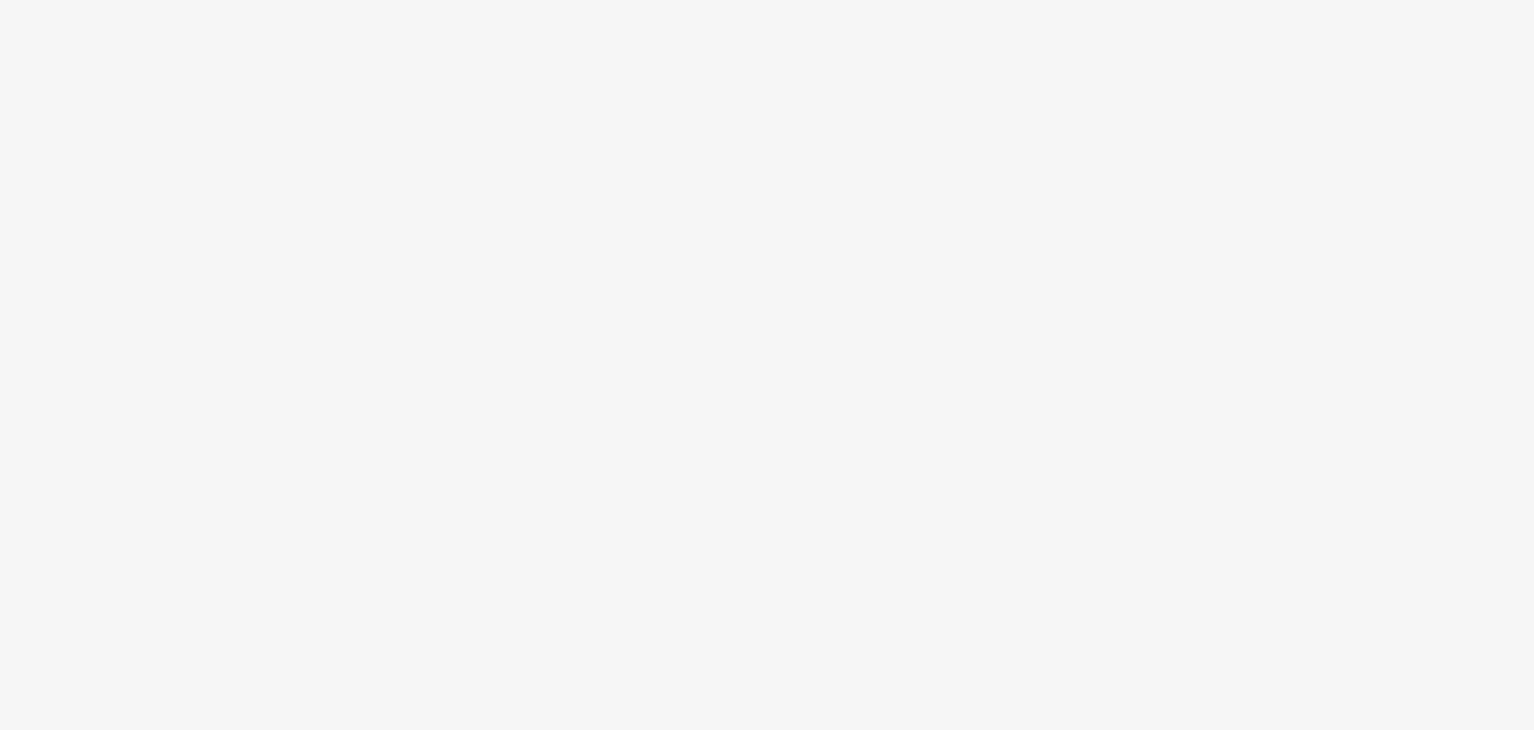 scroll, scrollTop: 0, scrollLeft: 0, axis: both 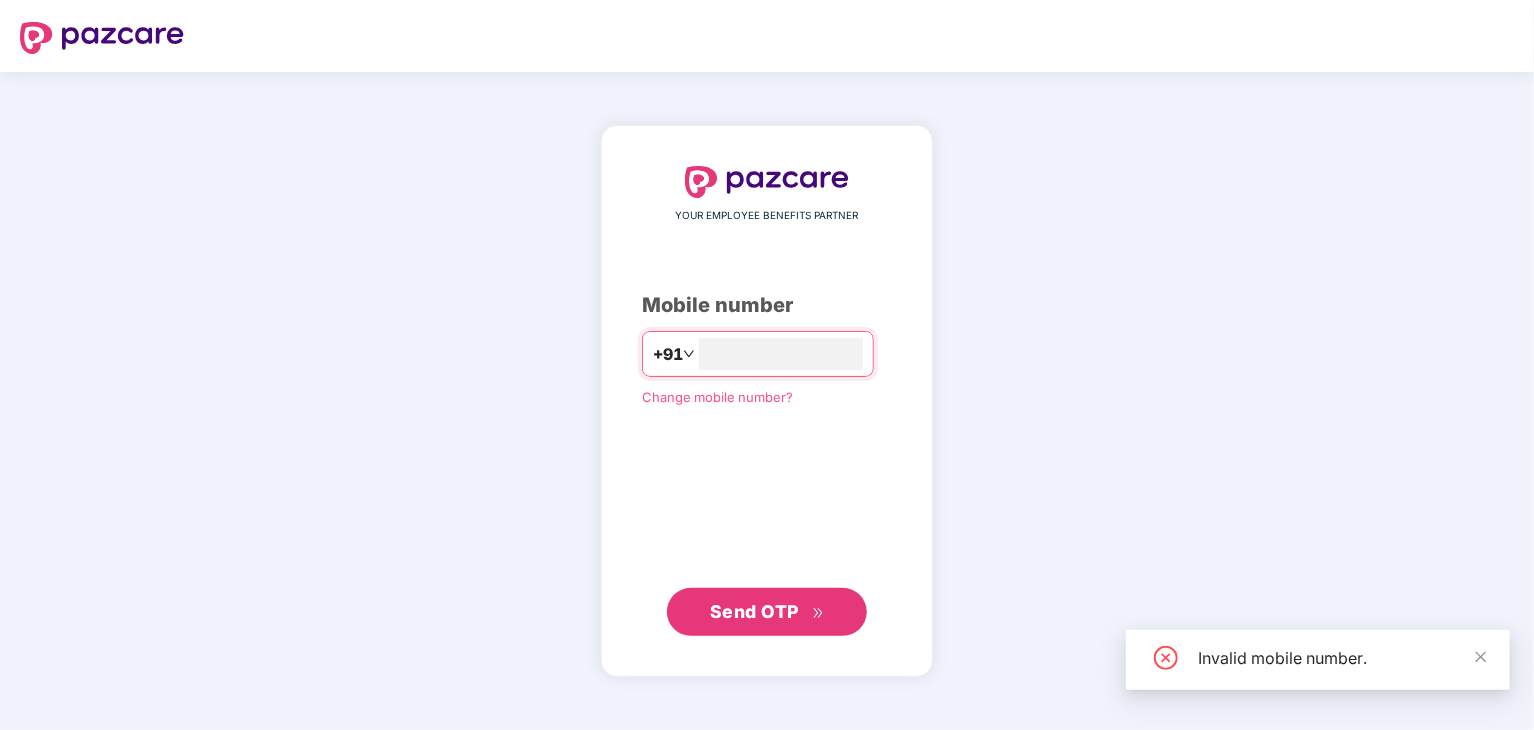 type on "**********" 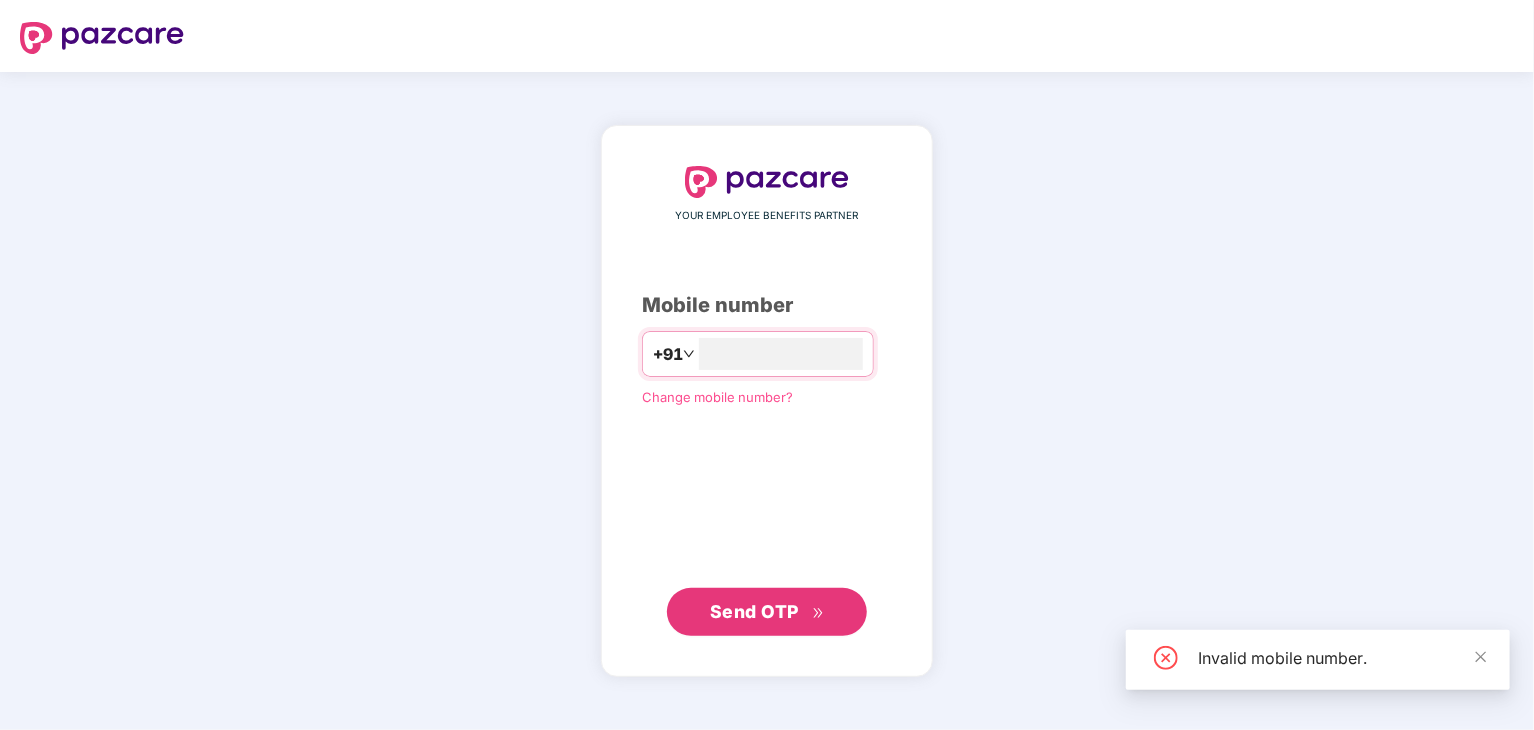 click on "Send OTP" at bounding box center [754, 611] 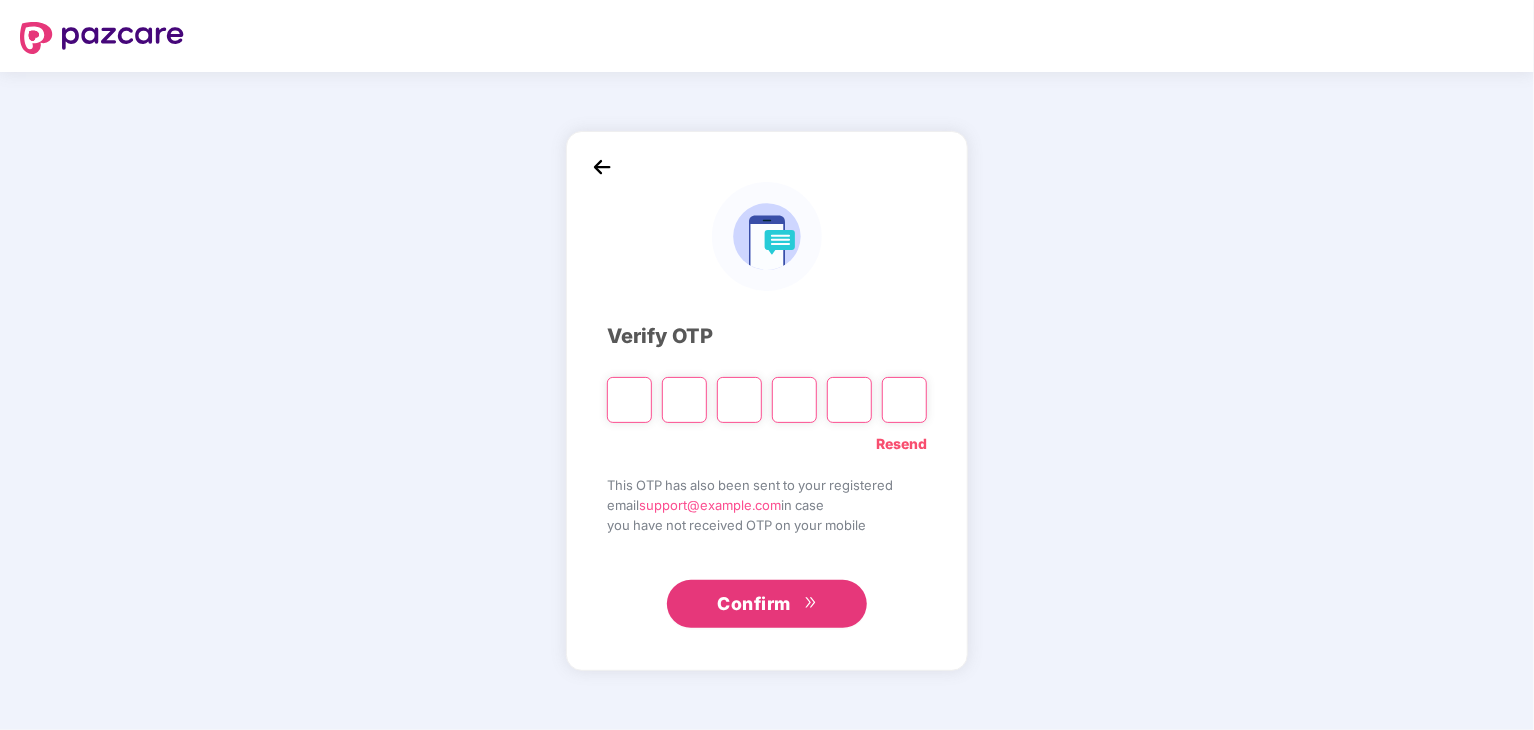 type on "*" 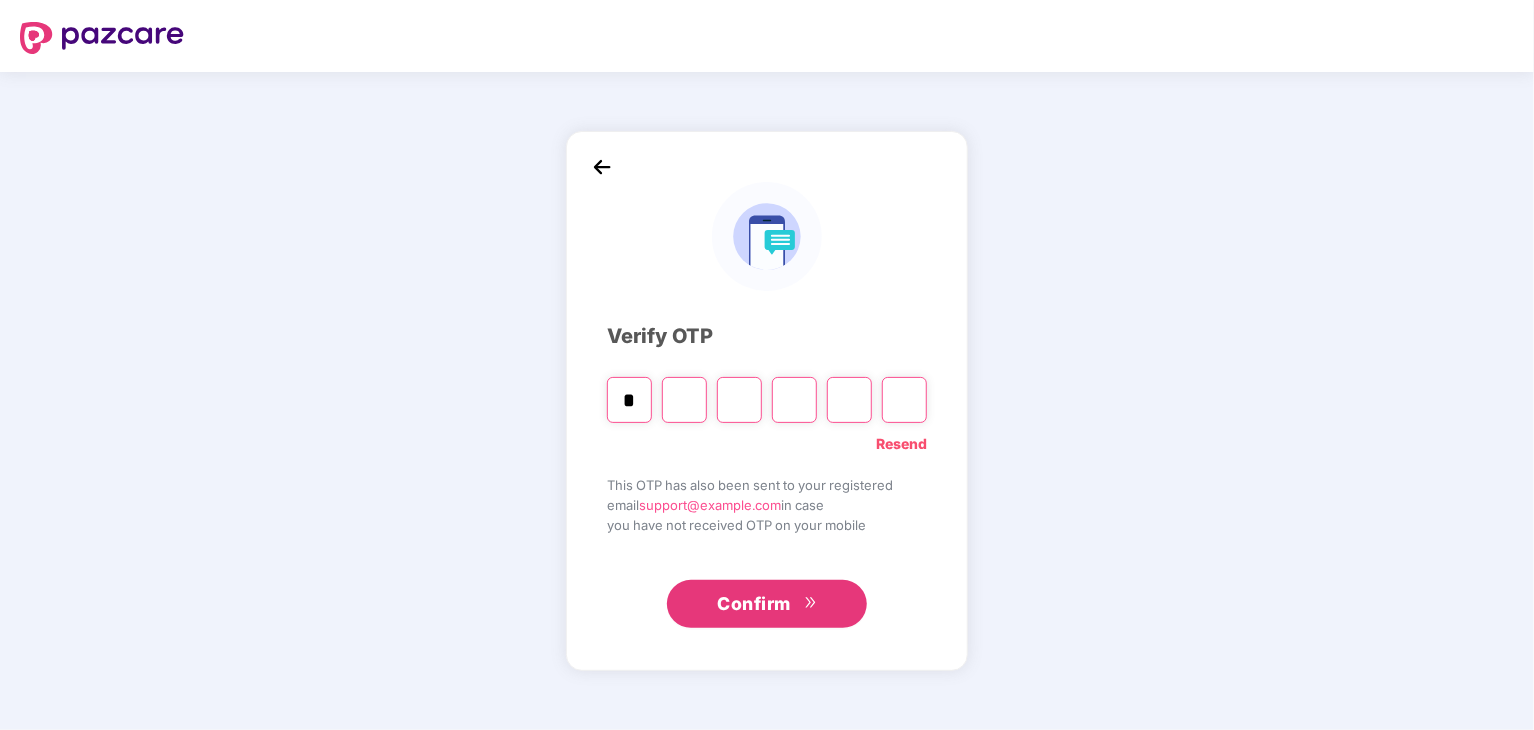 type on "*" 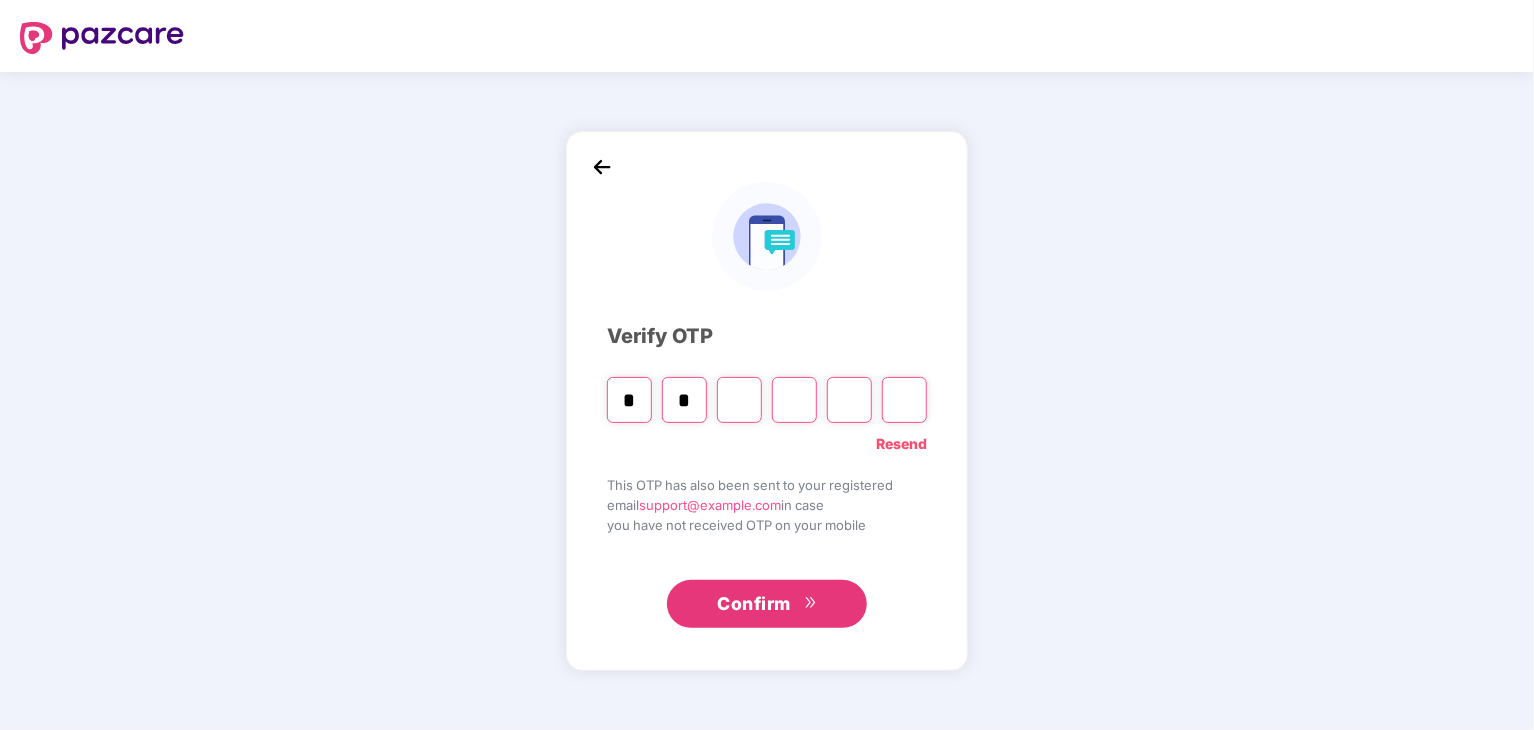 type on "*" 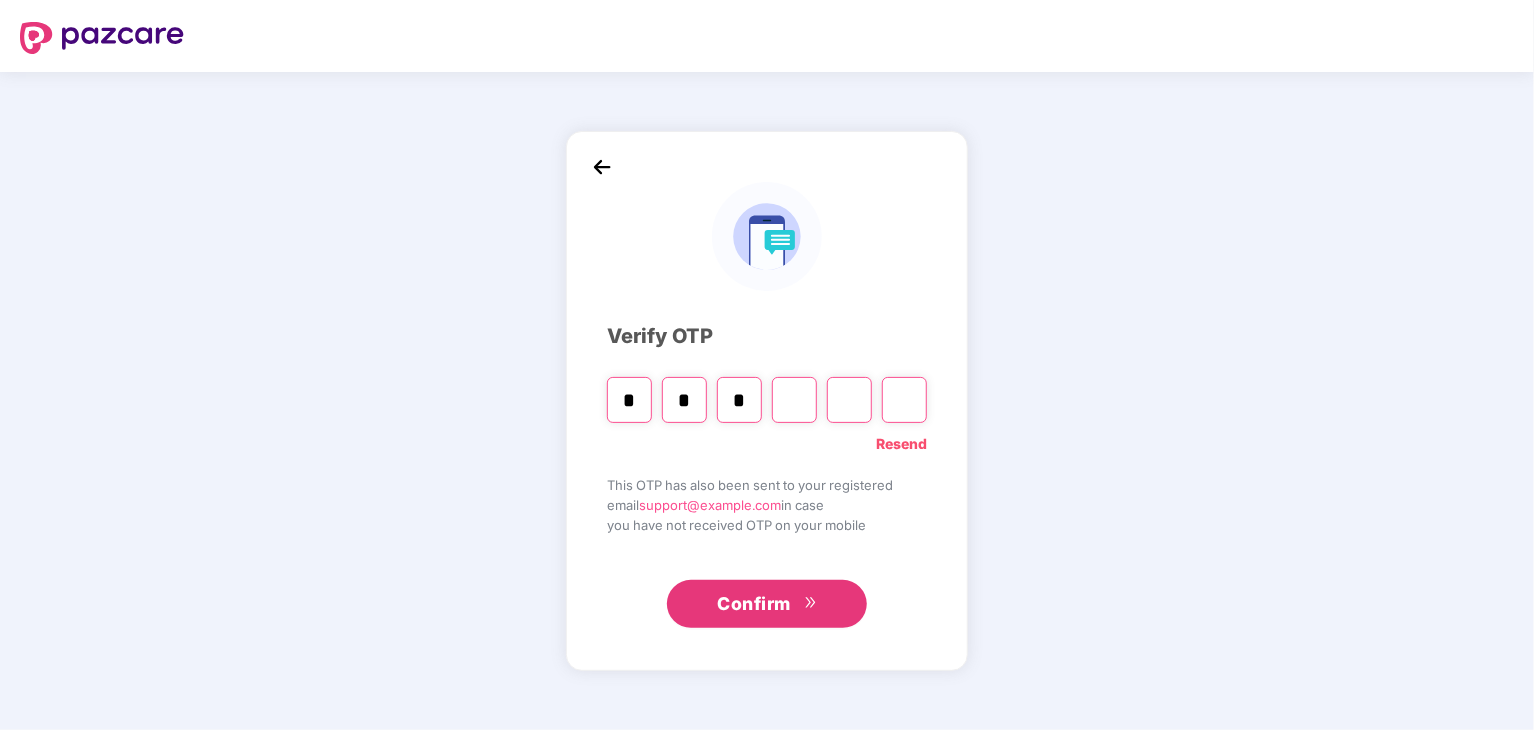type on "*" 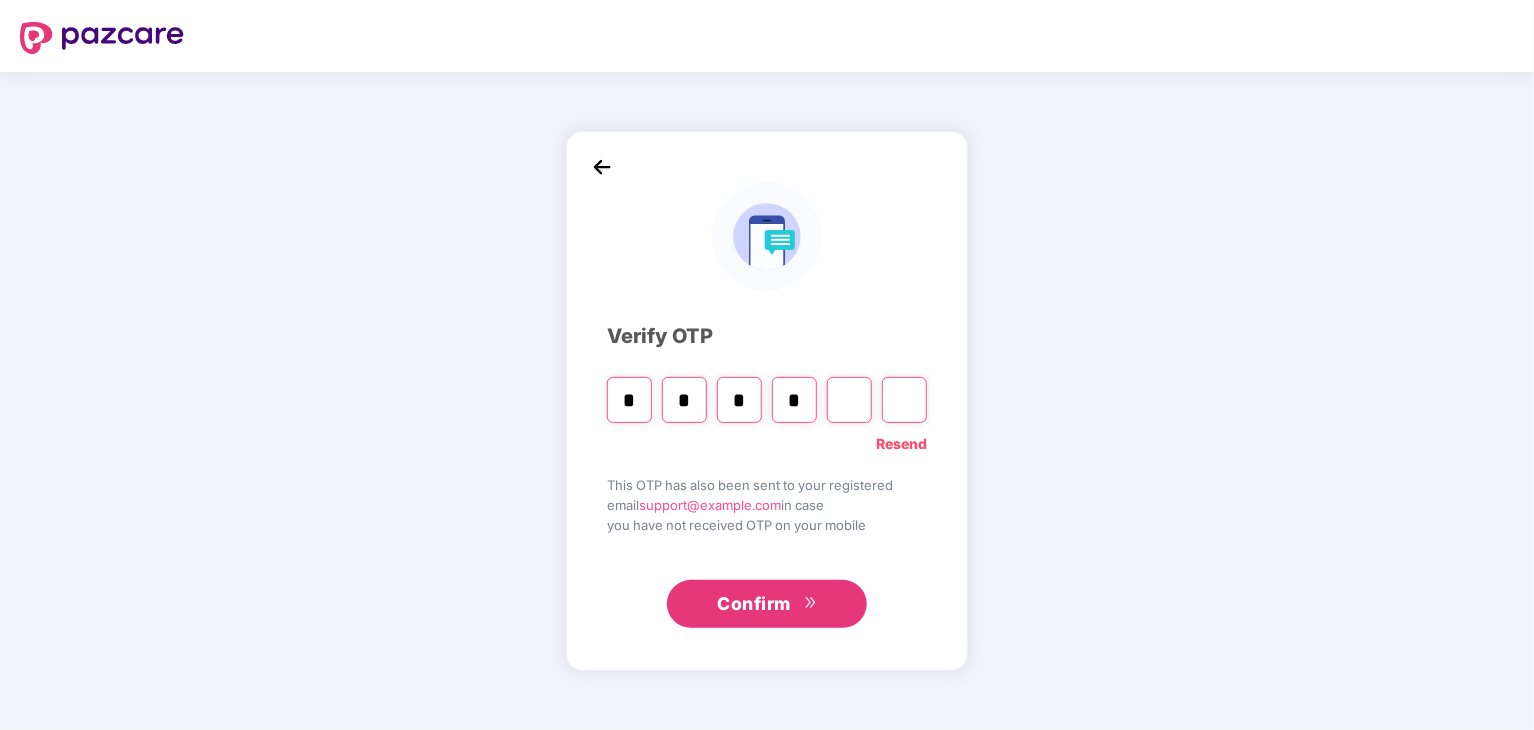 type on "*" 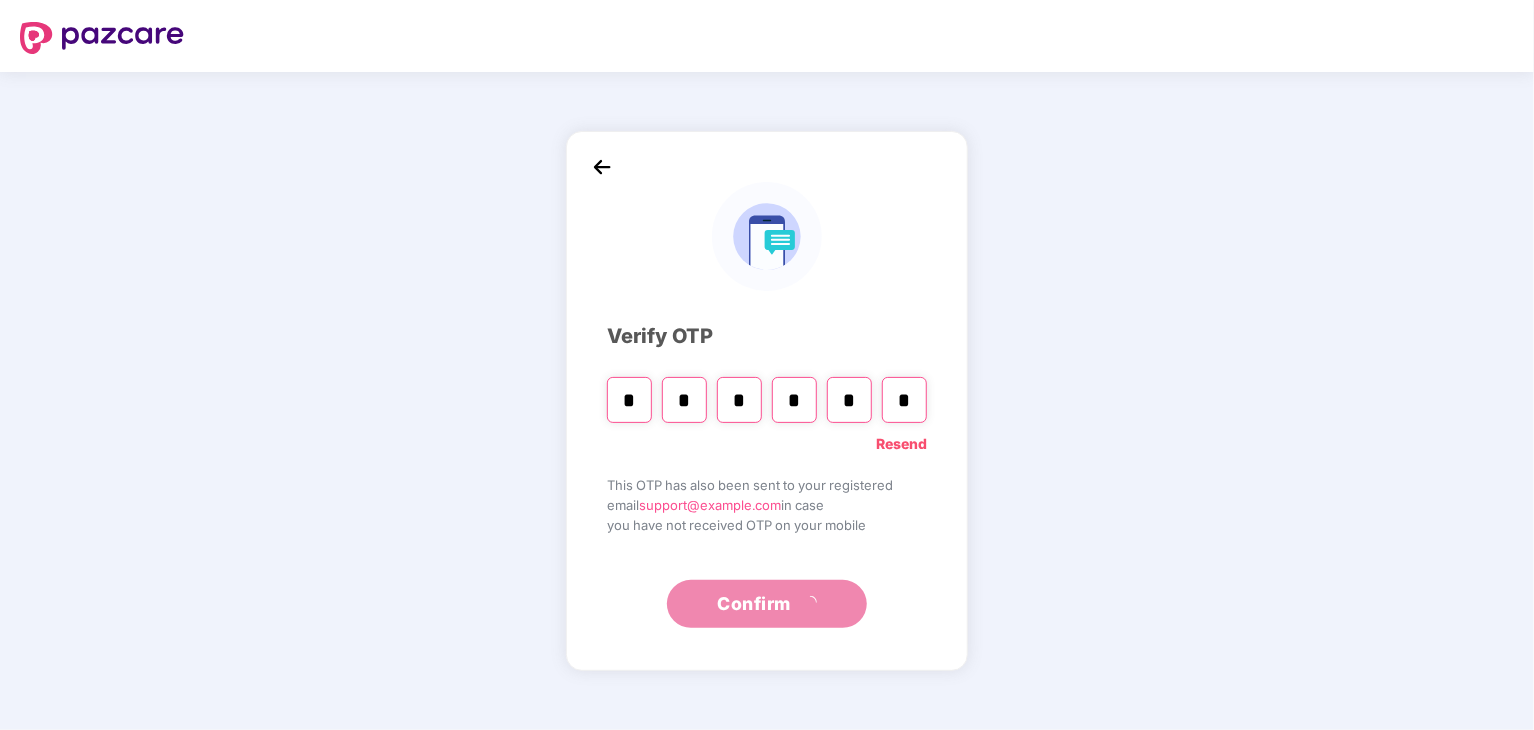 type on "*" 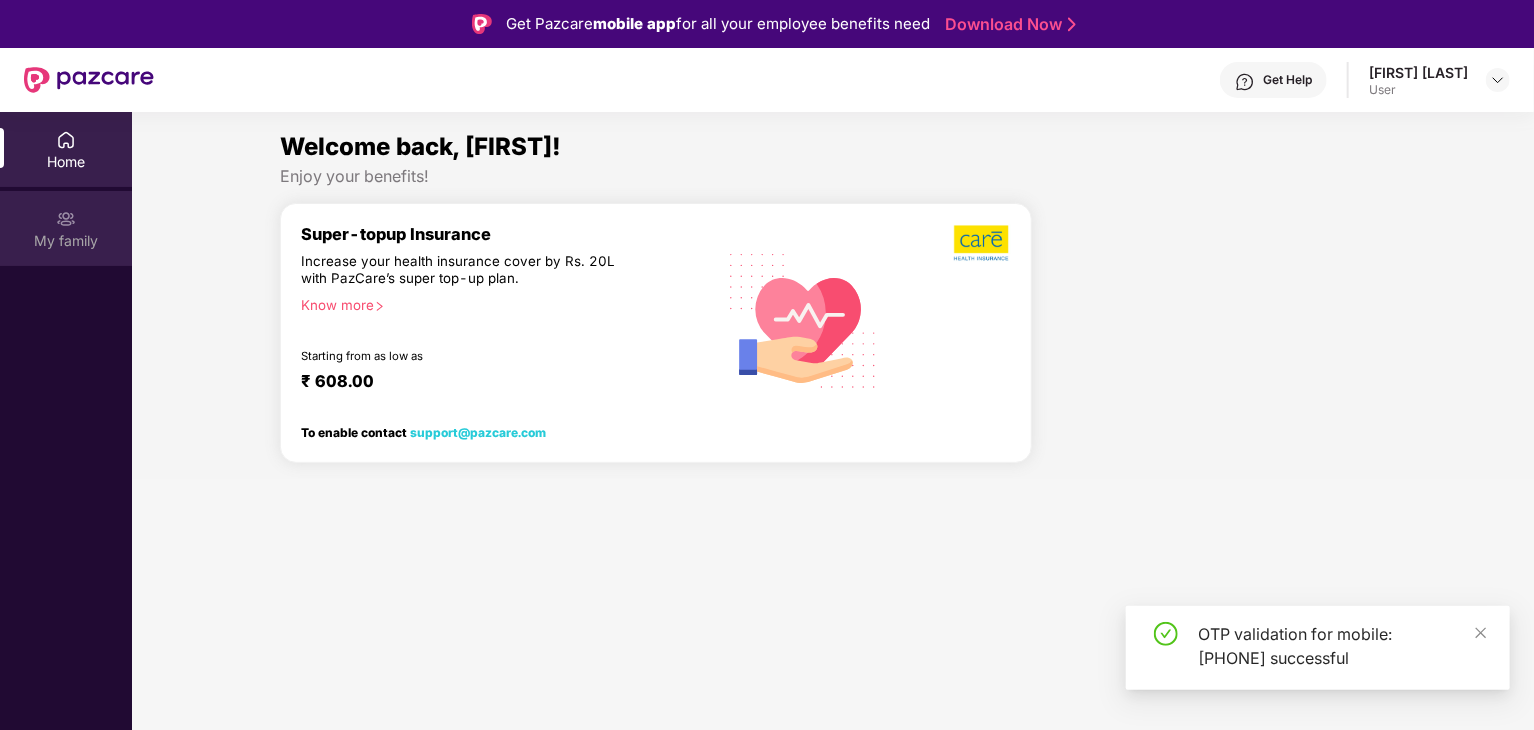 click on "My family" at bounding box center (66, 241) 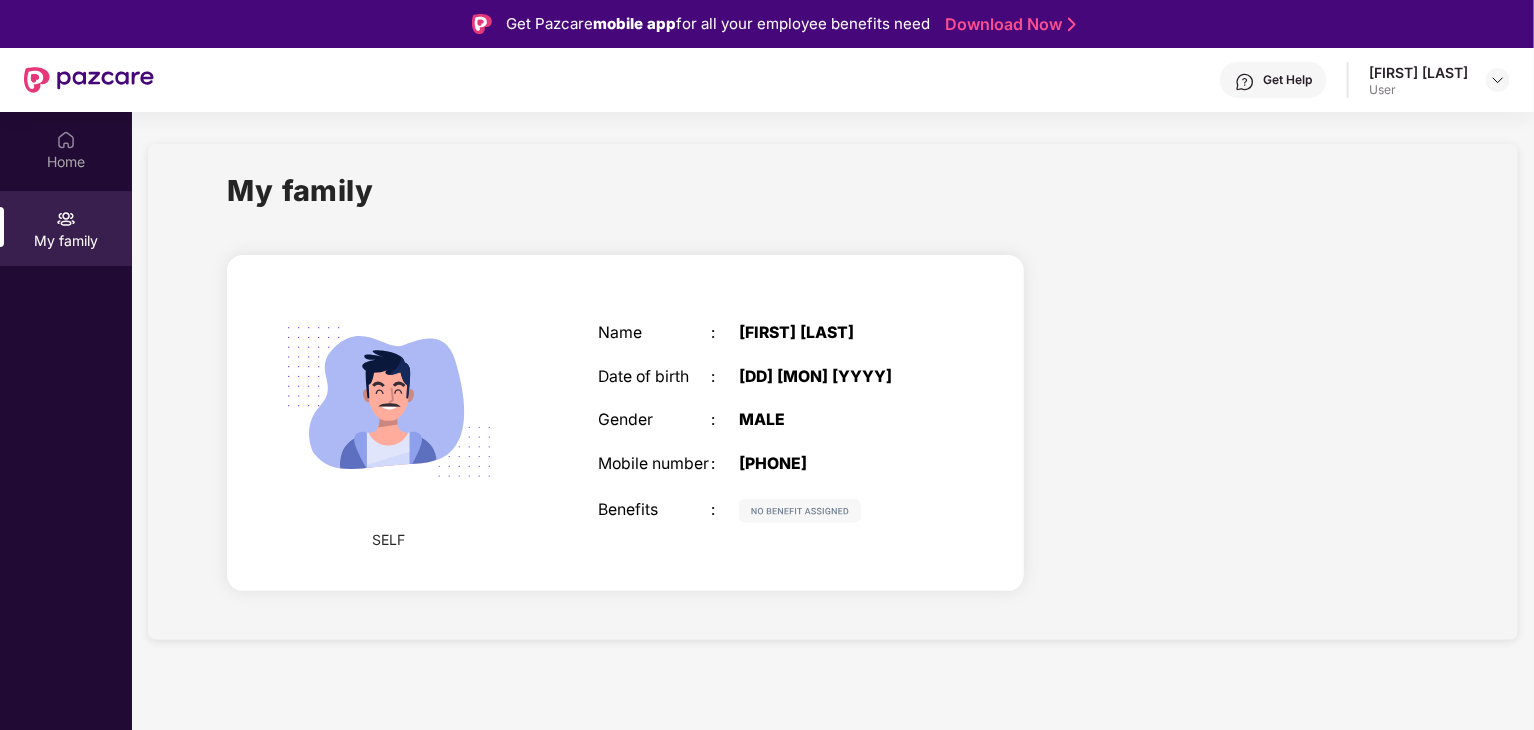 click on "[FIRST] [LAST]" at bounding box center (1418, 72) 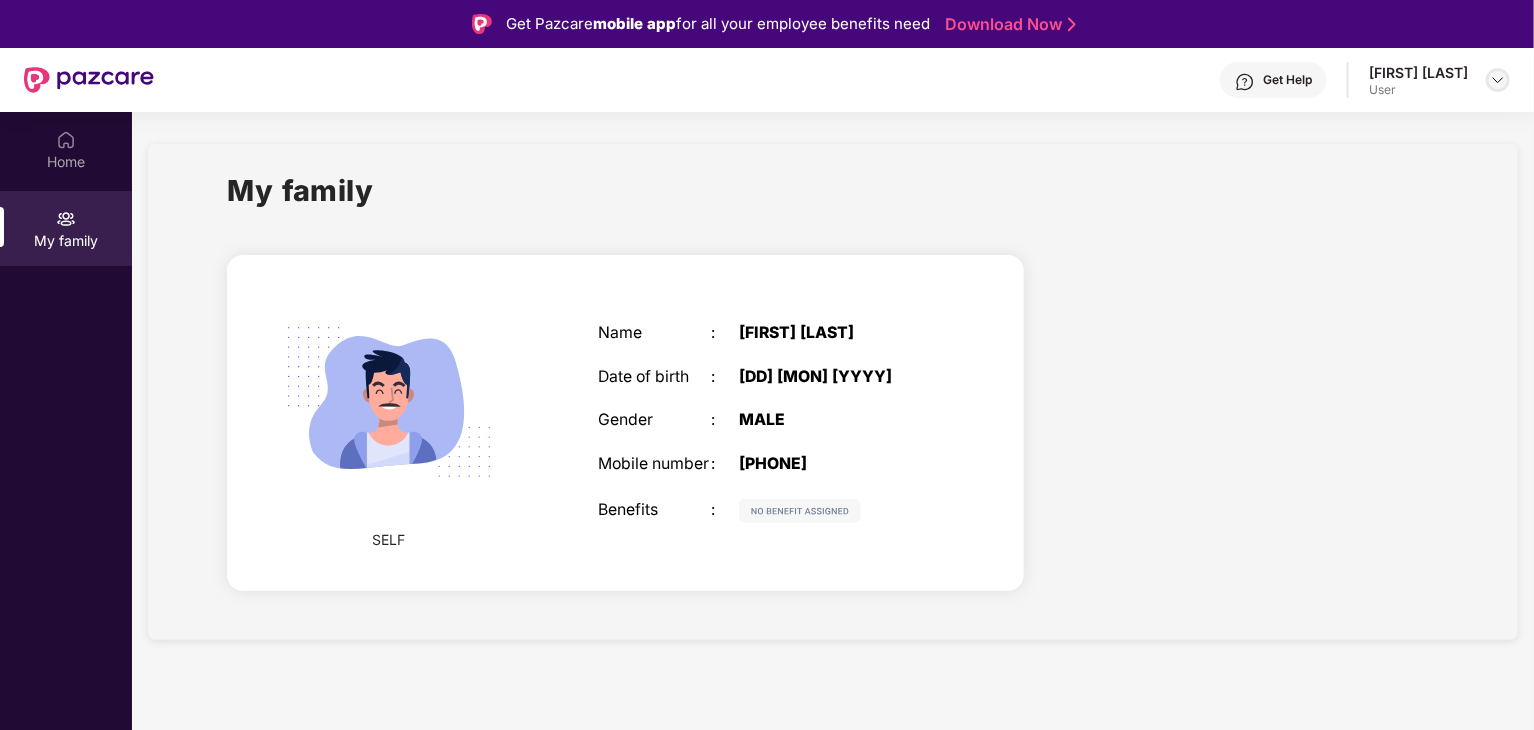 click at bounding box center [1498, 80] 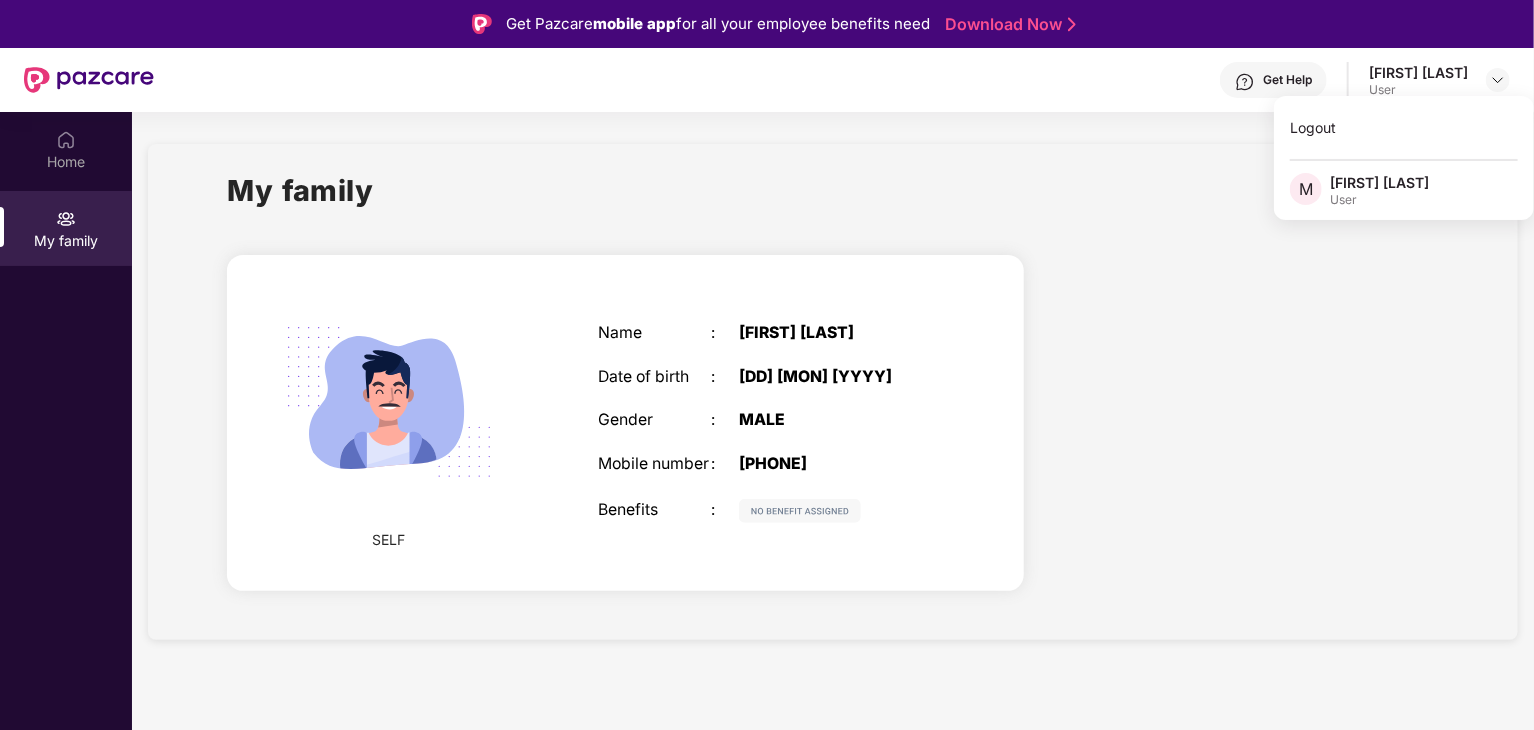 click on "M" at bounding box center (1306, 189) 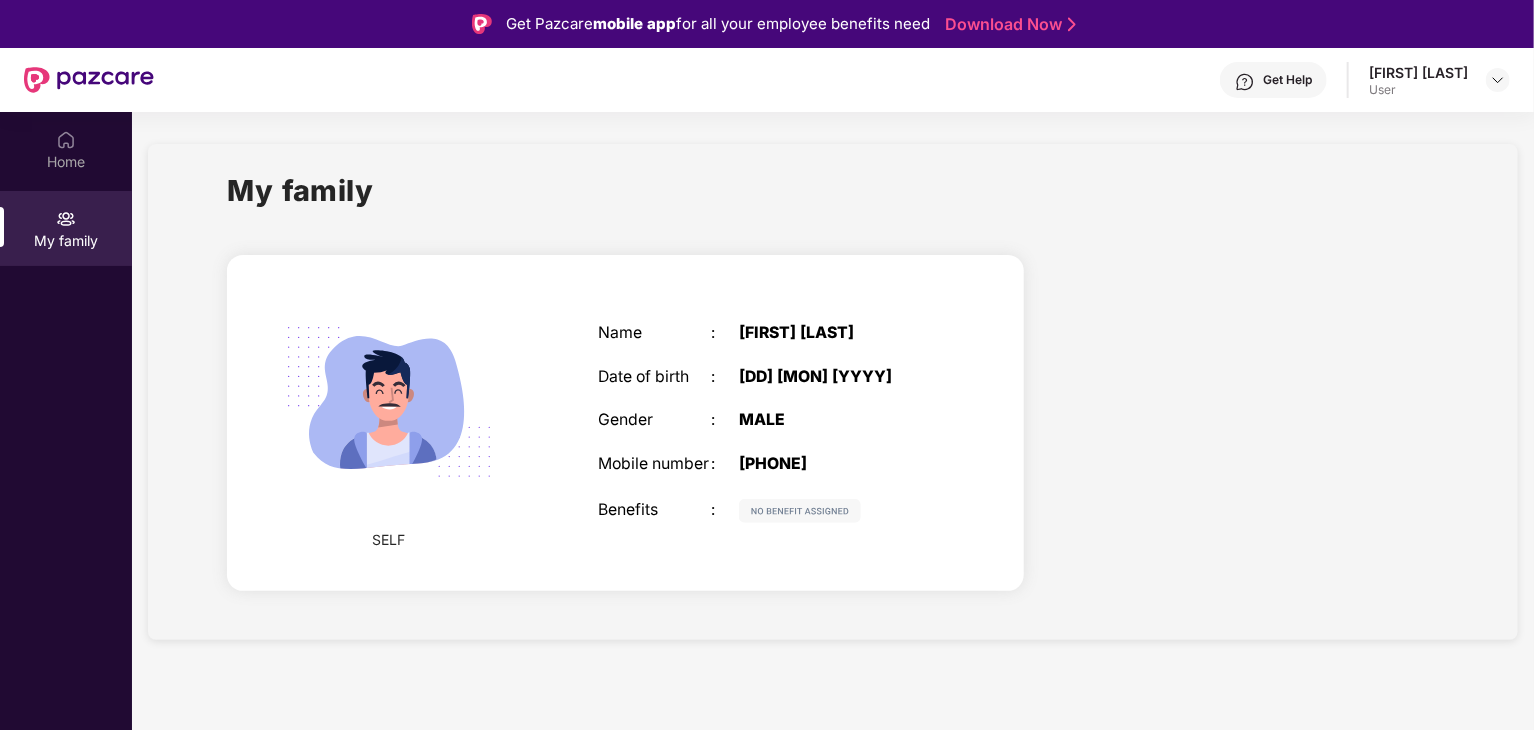 click on "[FIRST] [LAST]" at bounding box center (1418, 72) 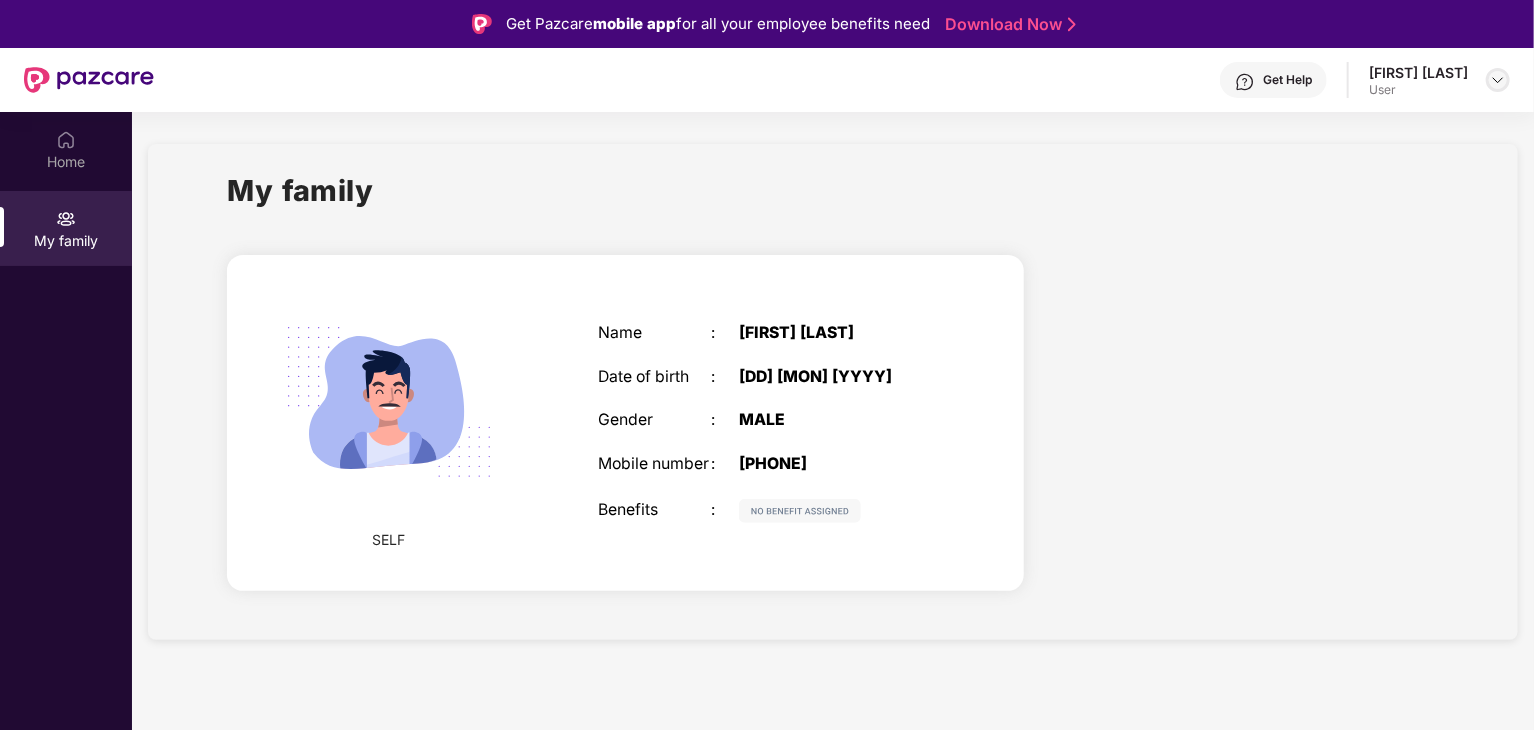 click at bounding box center (1498, 80) 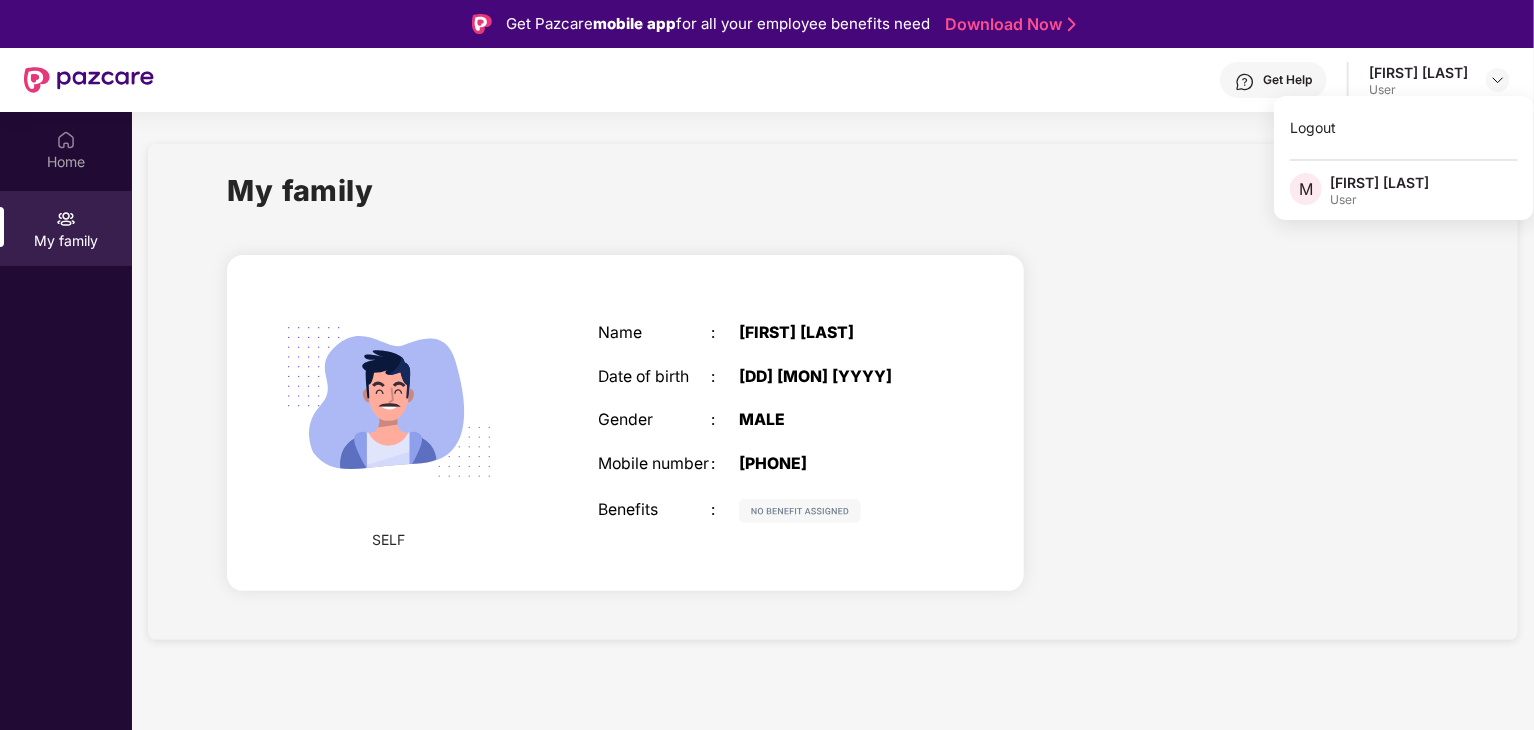click on "[INITIAL] [FIRST] [LAST] User" at bounding box center (1404, 190) 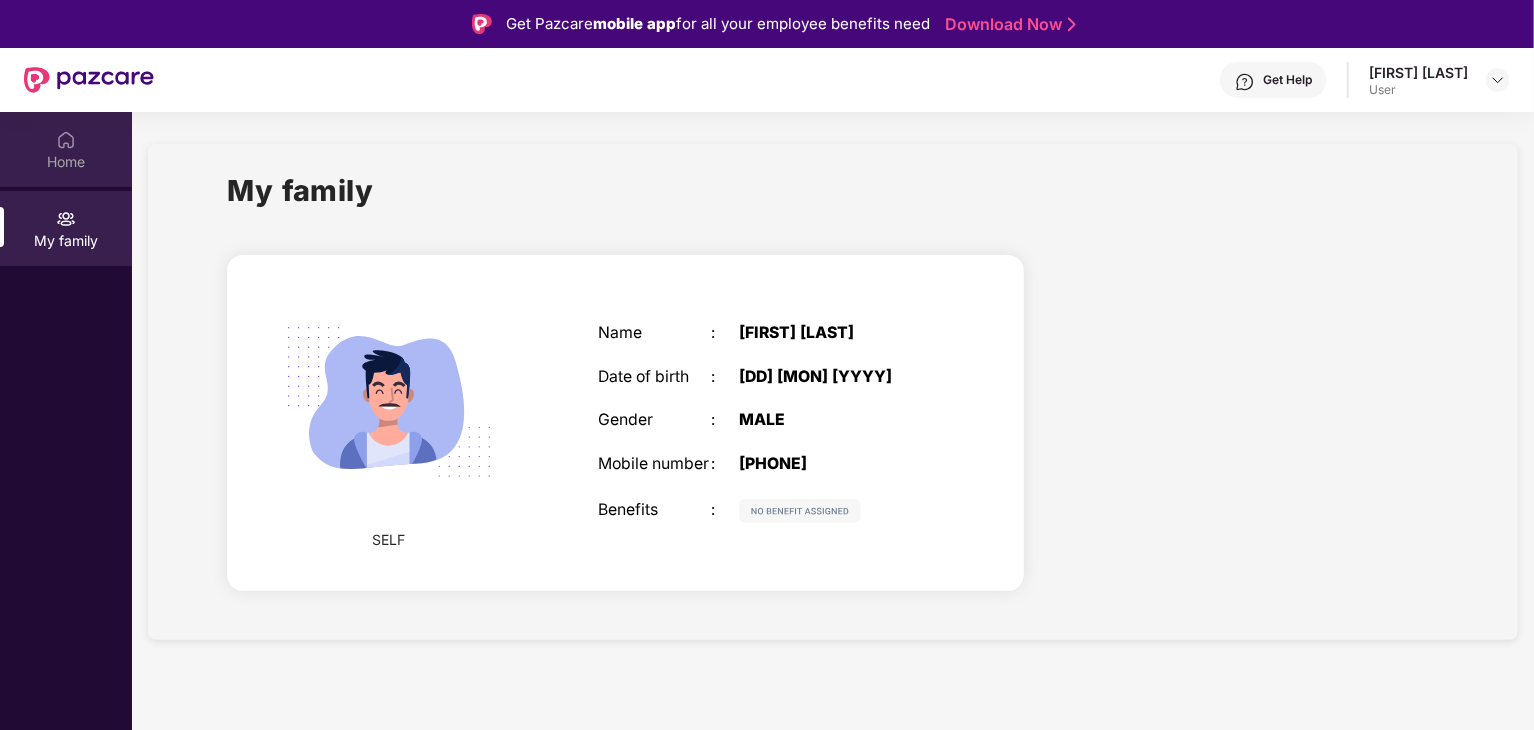 click on "Home" at bounding box center (66, 149) 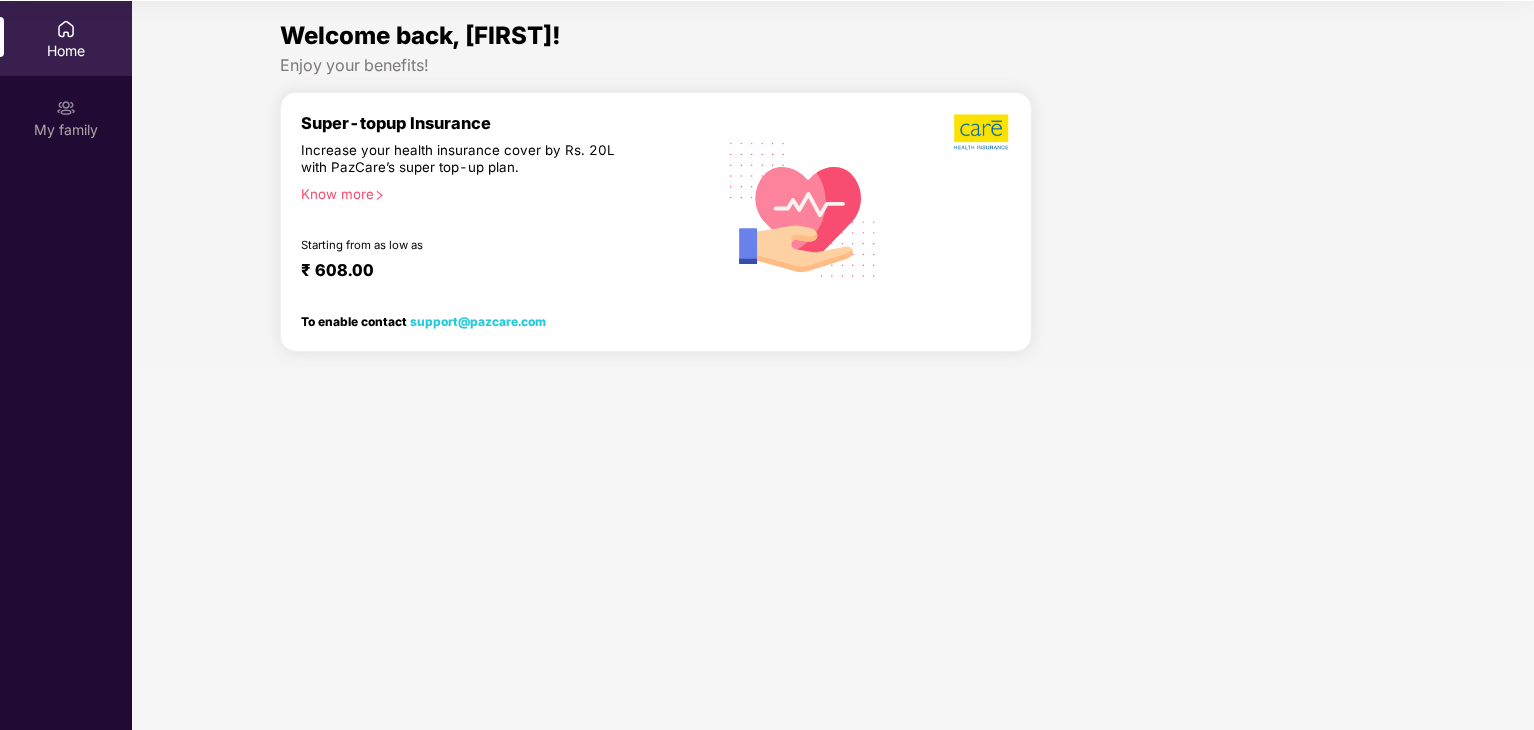 scroll, scrollTop: 0, scrollLeft: 0, axis: both 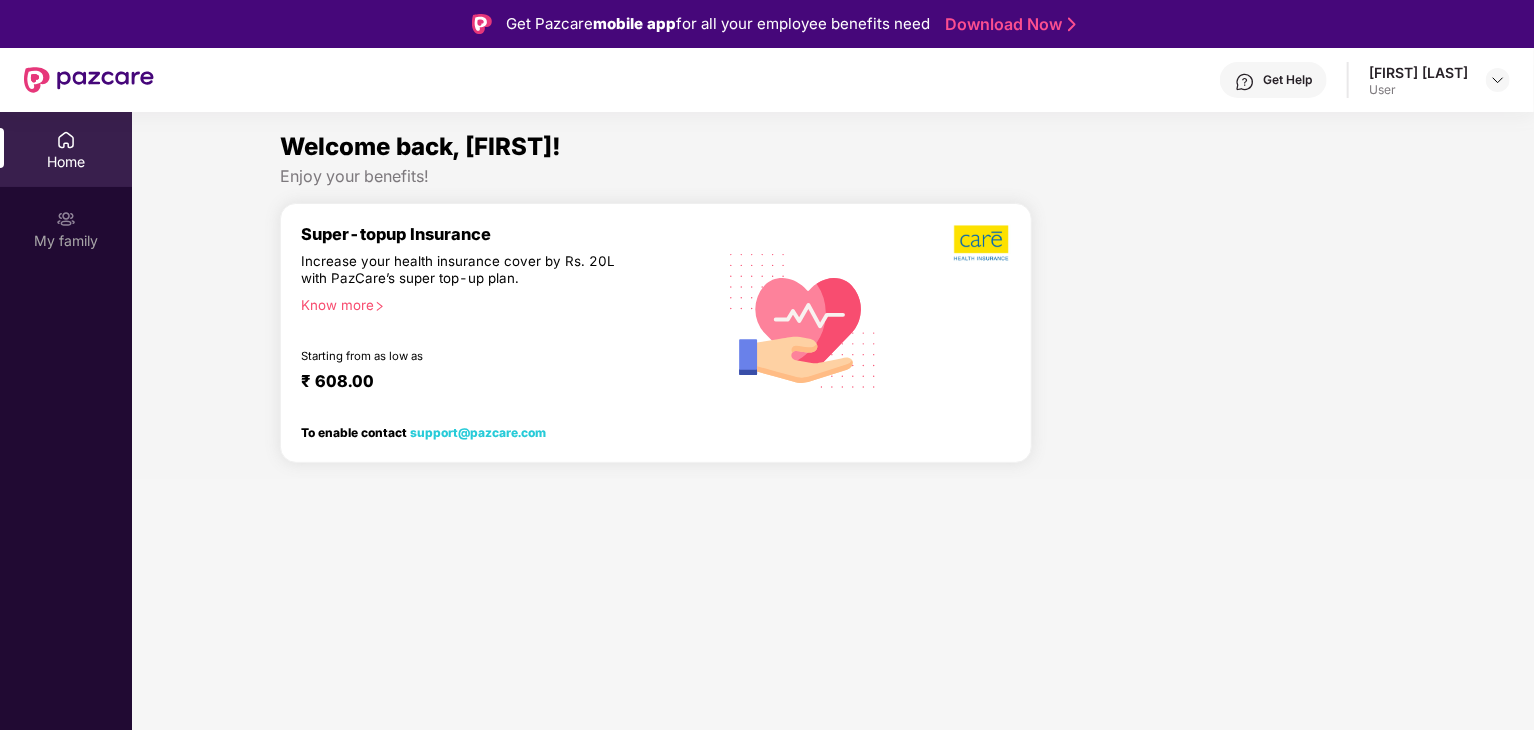 click on "Know more" at bounding box center (502, 304) 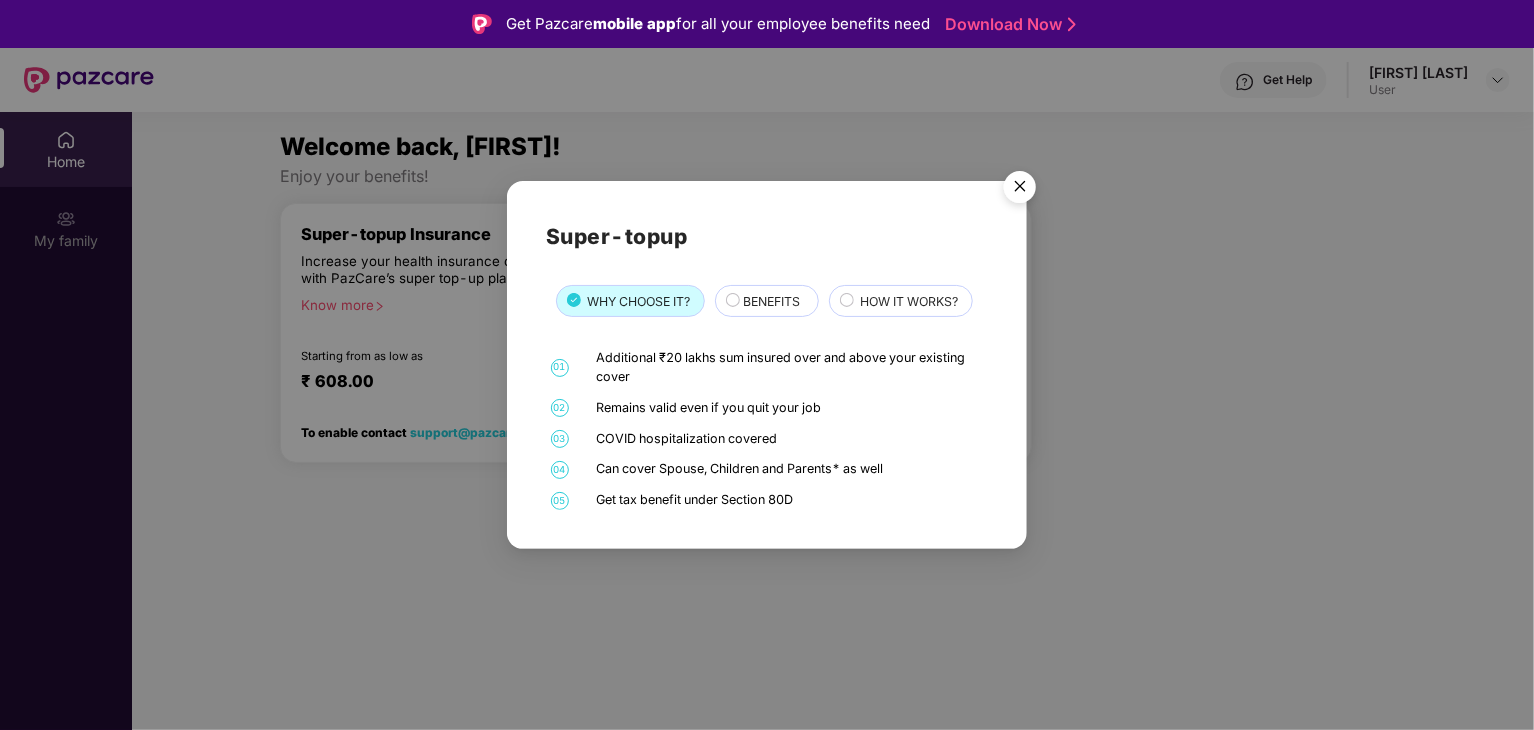 click on "BENEFITS" at bounding box center (771, 301) 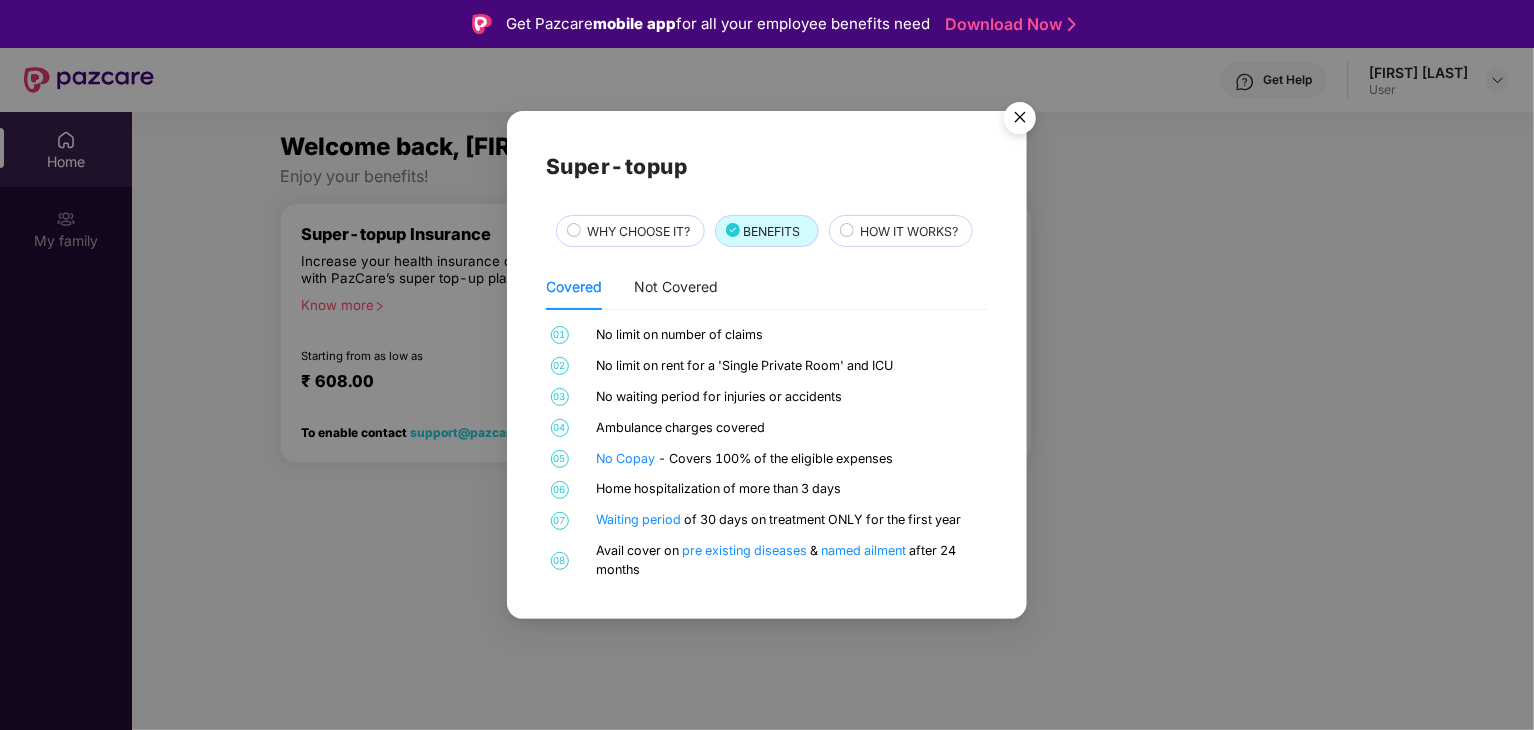 click on "HOW IT WORKS?" at bounding box center (909, 231) 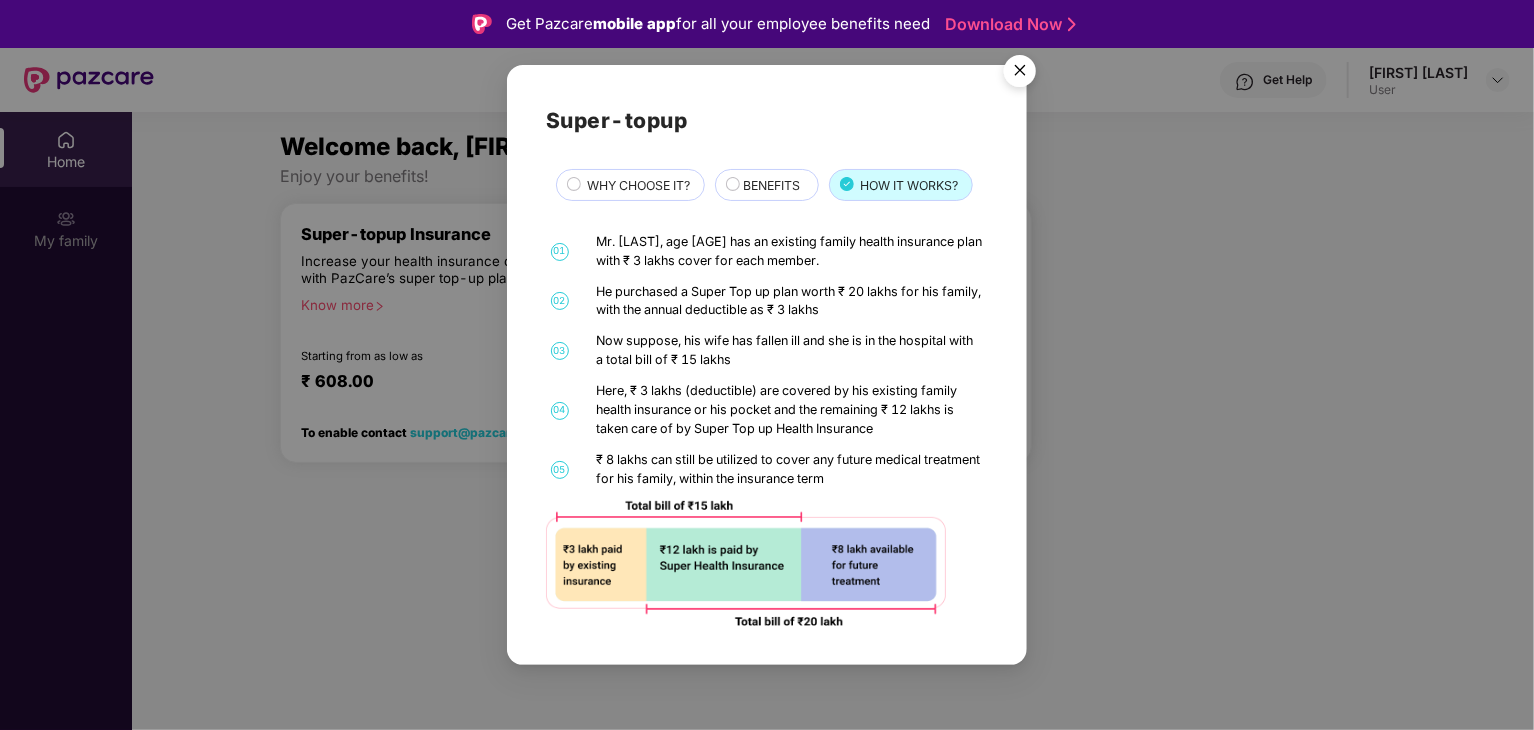 click on "WHY CHOOSE IT?" at bounding box center (639, 185) 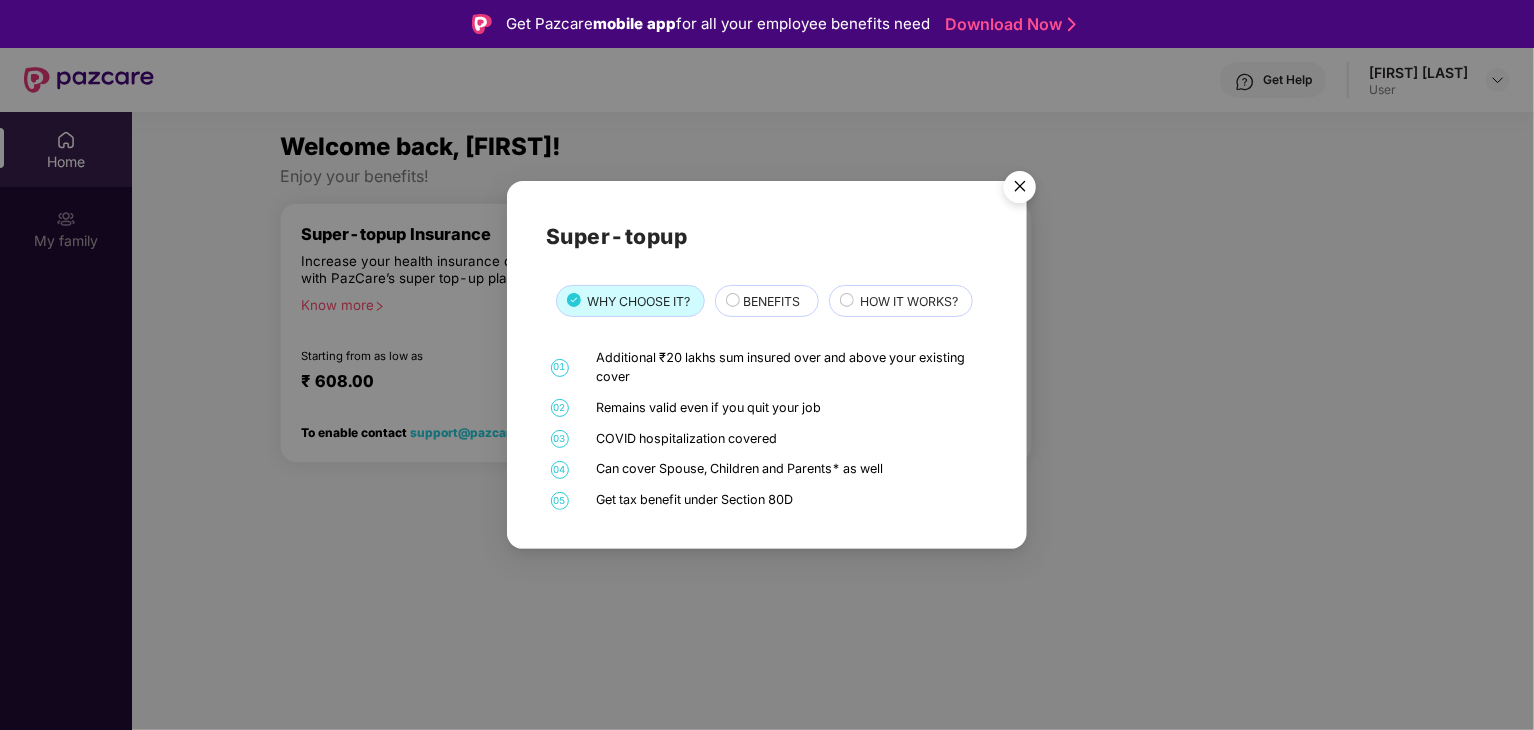 click on "BENEFITS" at bounding box center [770, 303] 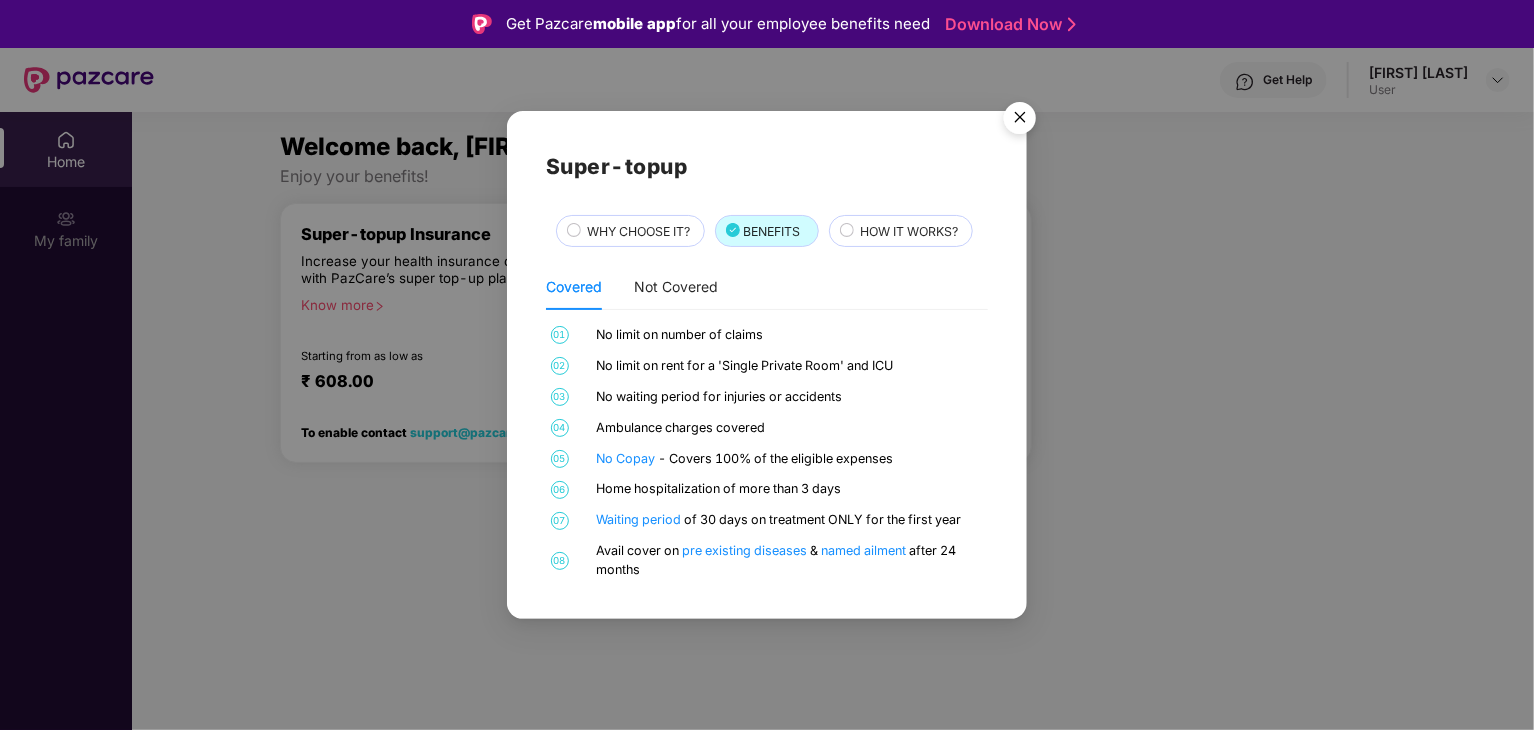 click at bounding box center [1020, 121] 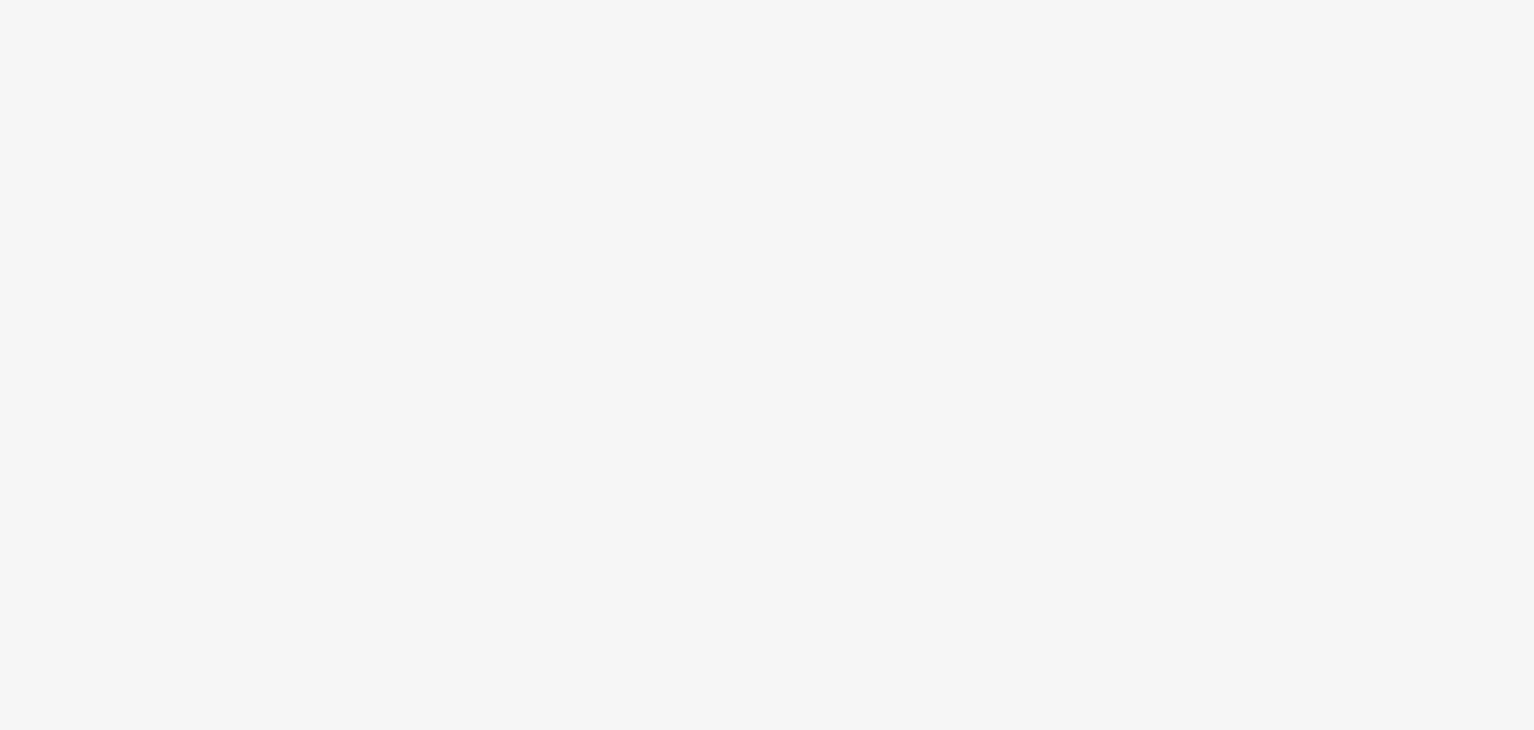 scroll, scrollTop: 0, scrollLeft: 0, axis: both 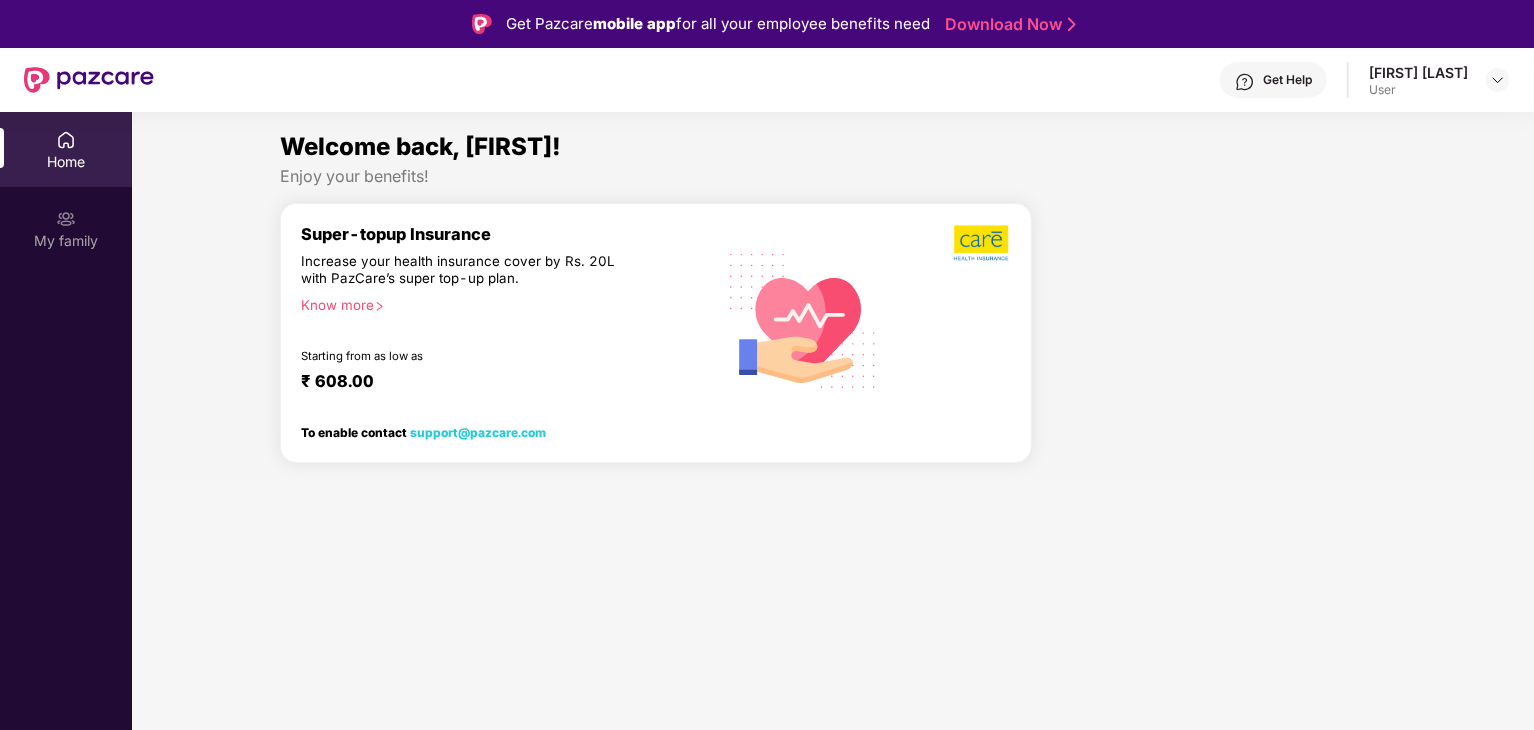 click on "User" at bounding box center [1418, 90] 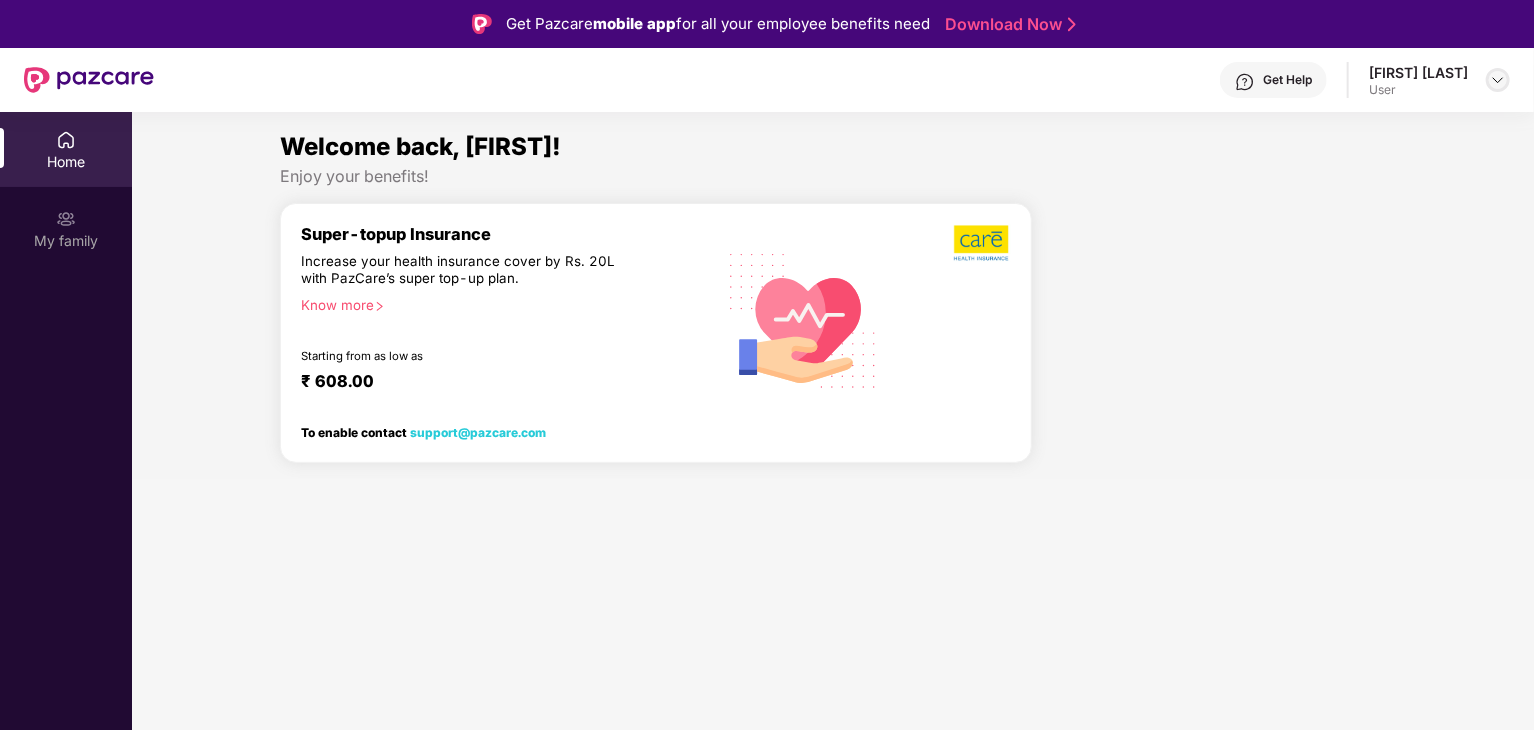 click at bounding box center [1498, 80] 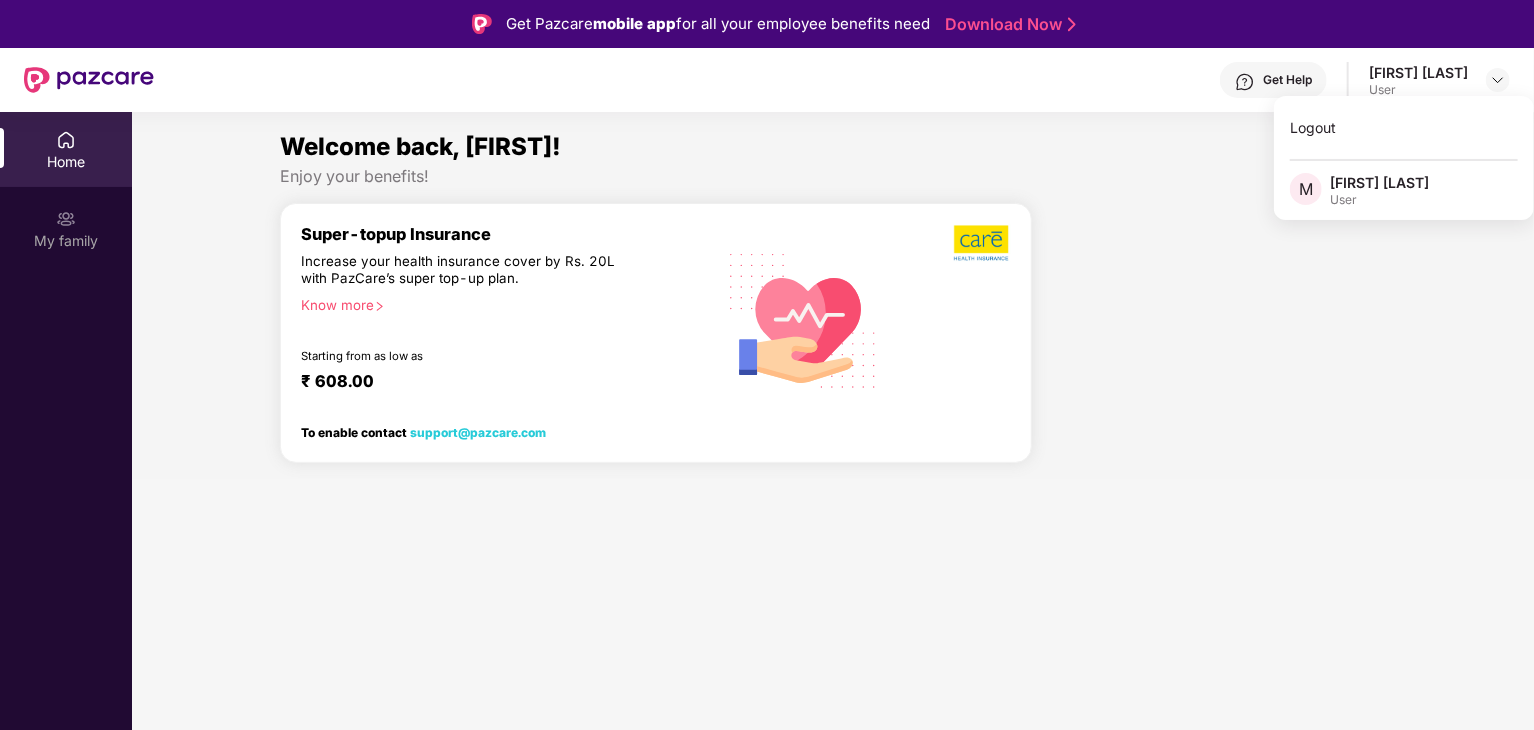 click on "[FIRST] [LAST]" at bounding box center (1379, 182) 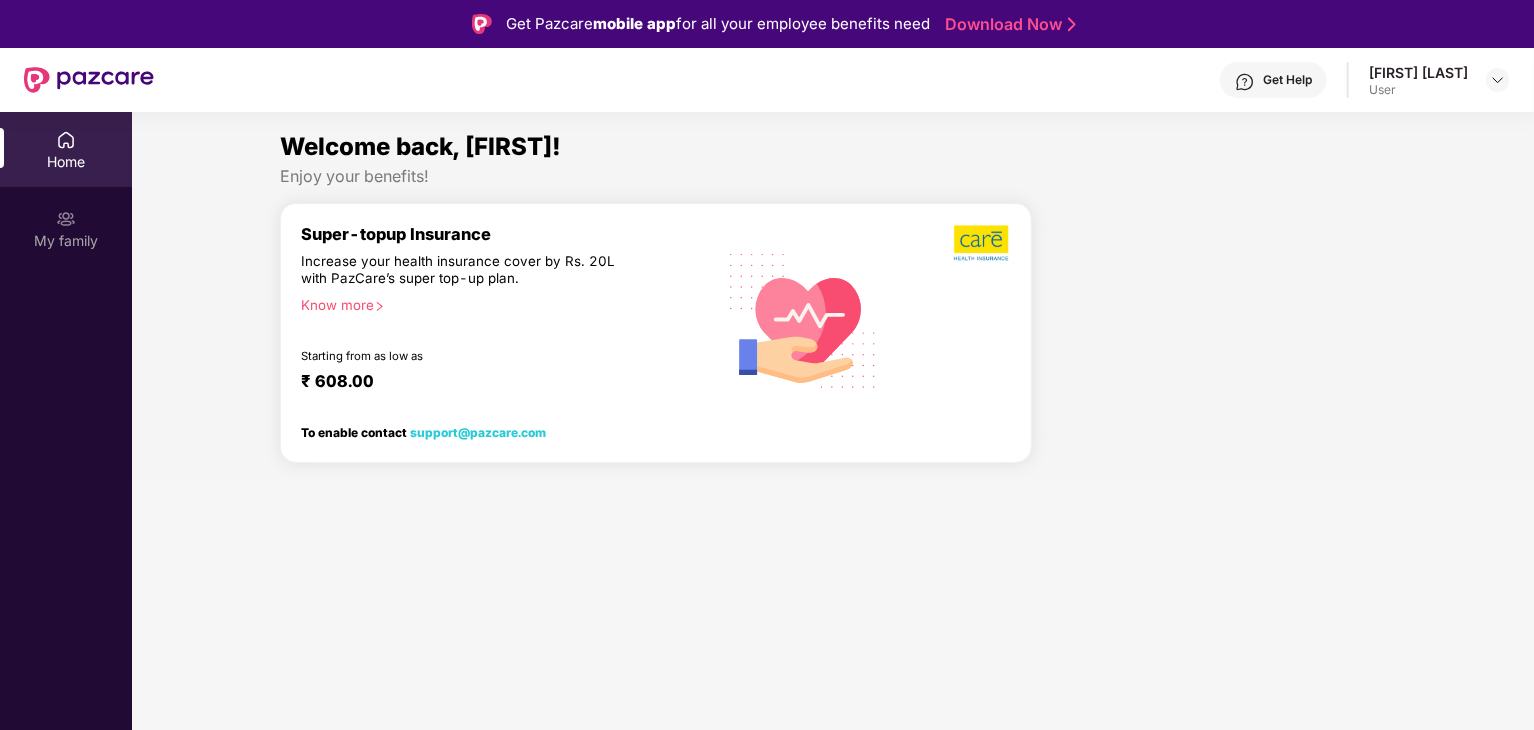 click on "Welcome back, [FIRST]! Enjoy your benefits! Super-topup Insurance Increase your health insurance cover by Rs. 20L with PazCare’s super top-up plan. Know more  Starting from as low as ₹ 608.00 To enable contact   support@[EMAIL]" at bounding box center (833, 303) 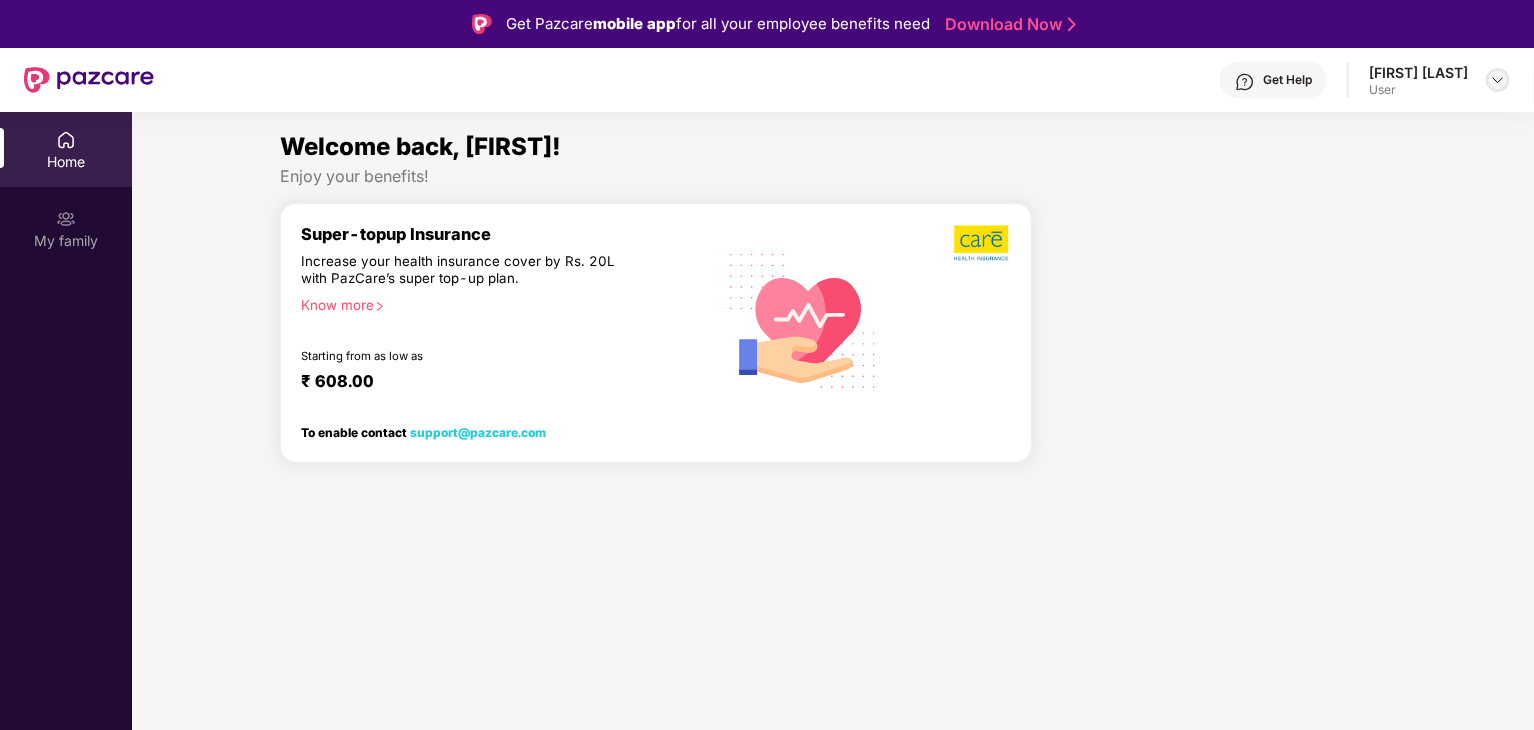 click at bounding box center (1498, 80) 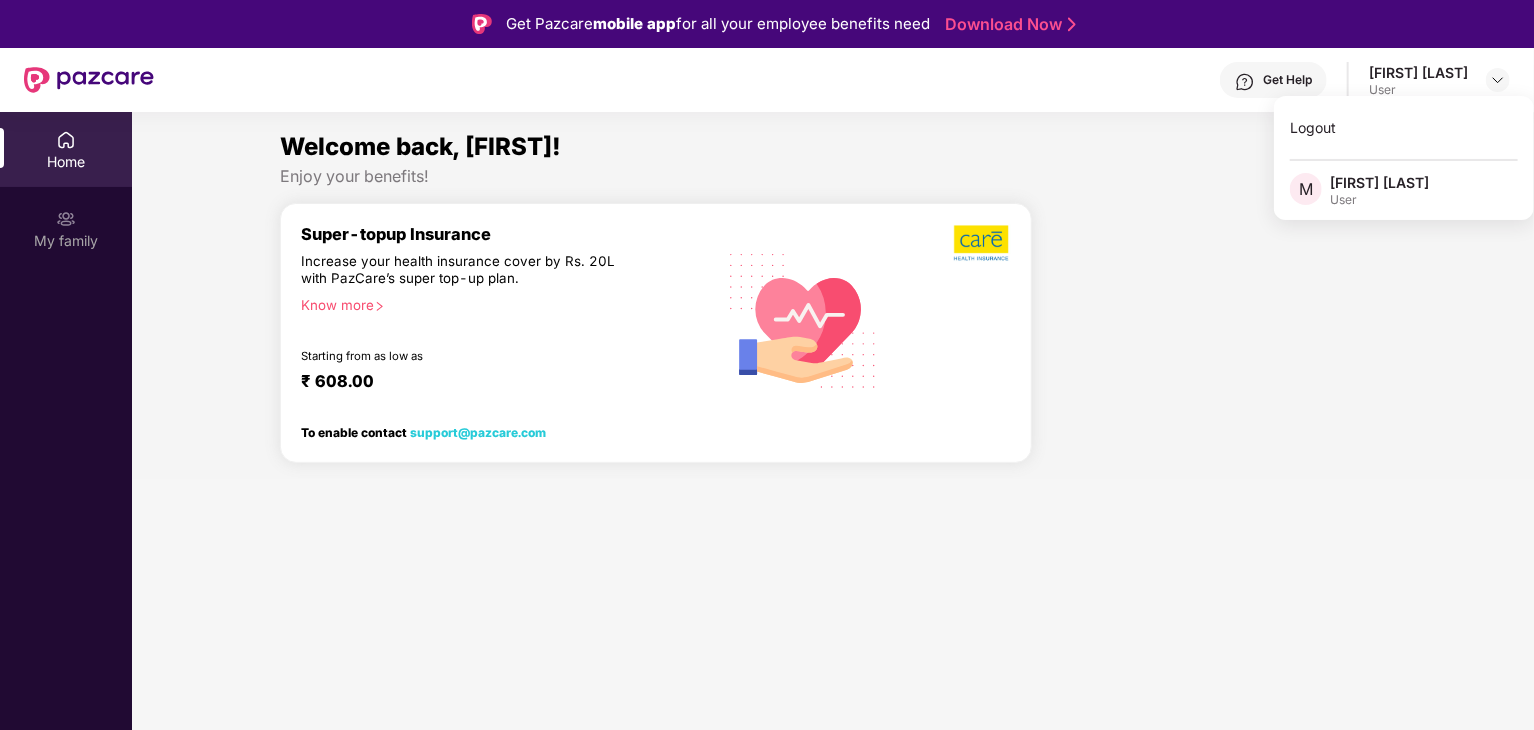click on "M" at bounding box center (1306, 189) 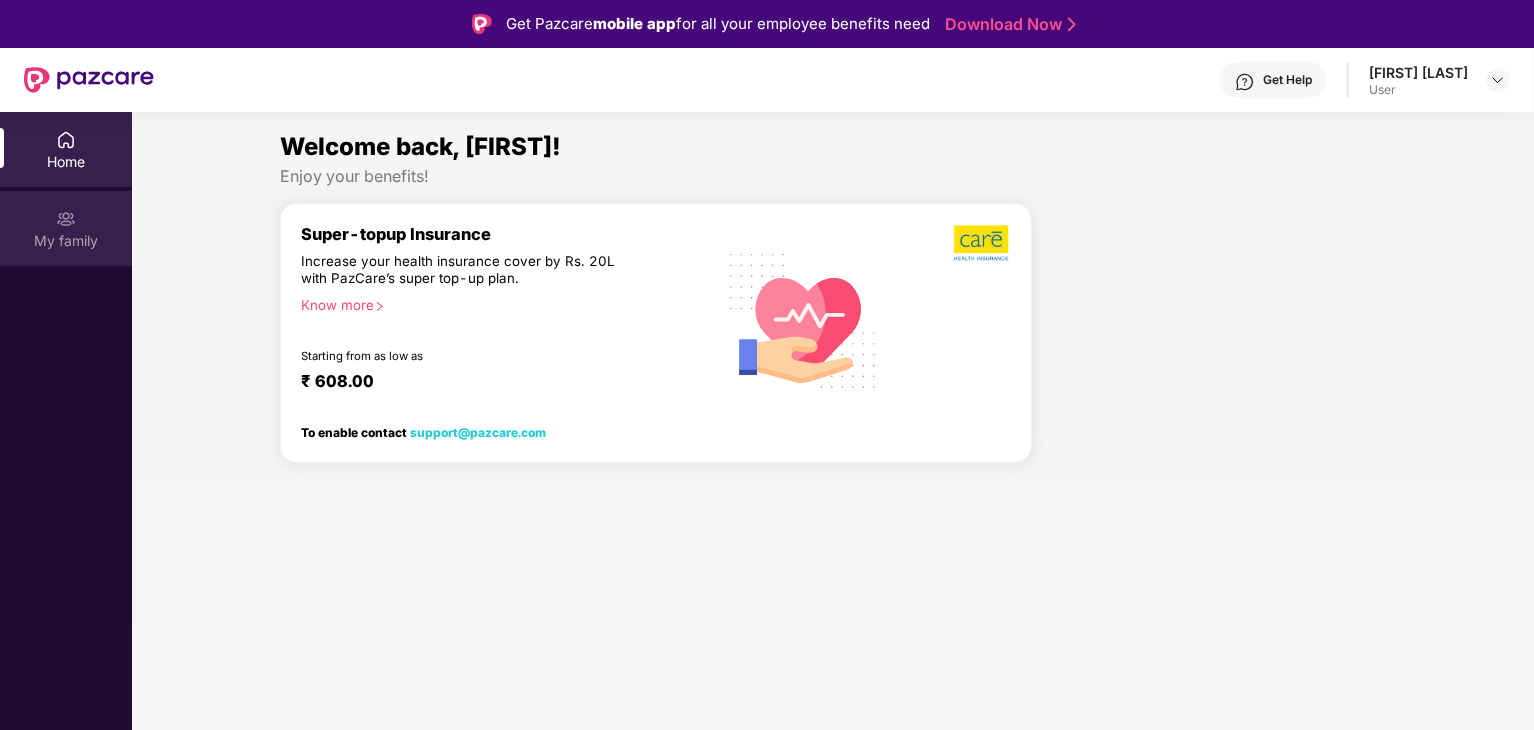click on "My family" at bounding box center [66, 241] 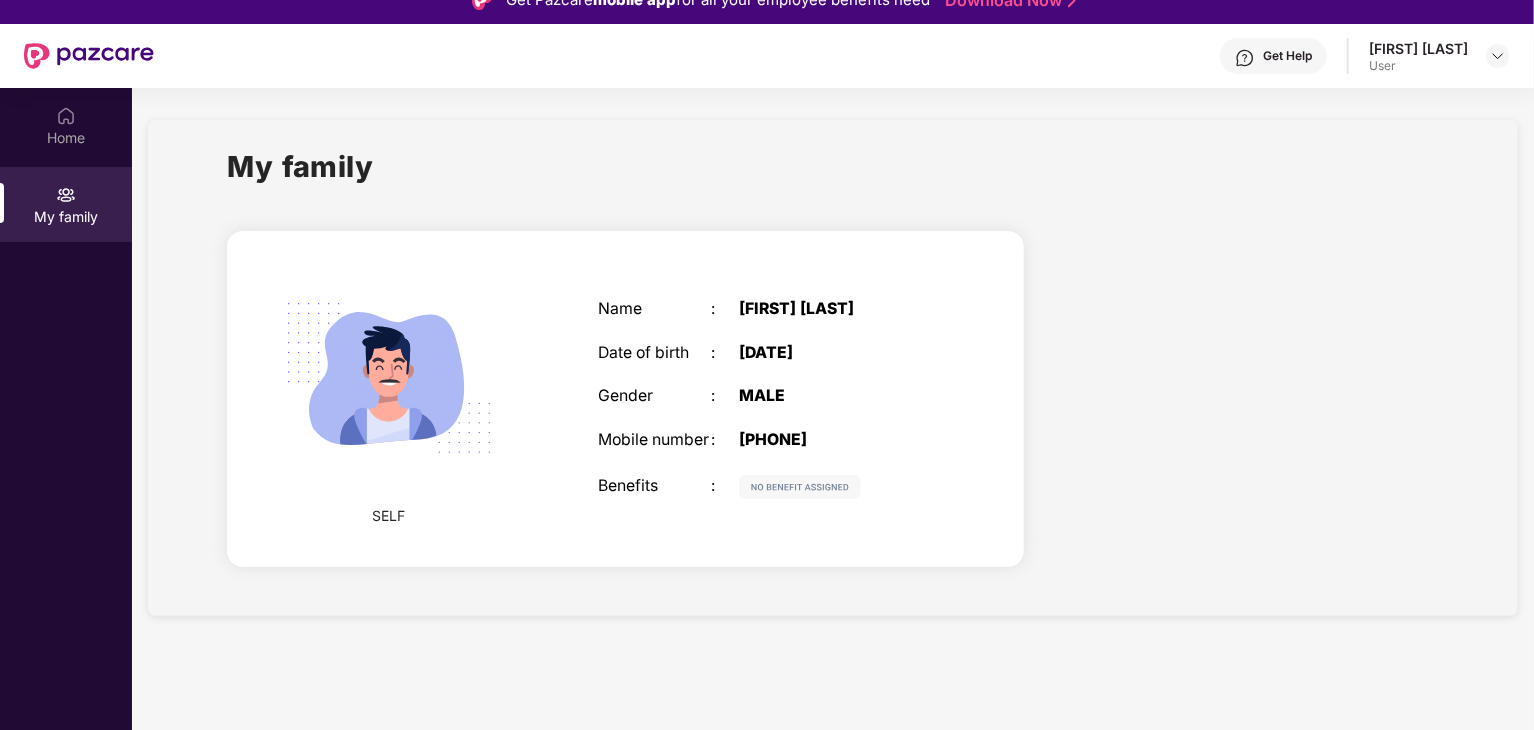 scroll, scrollTop: 11, scrollLeft: 0, axis: vertical 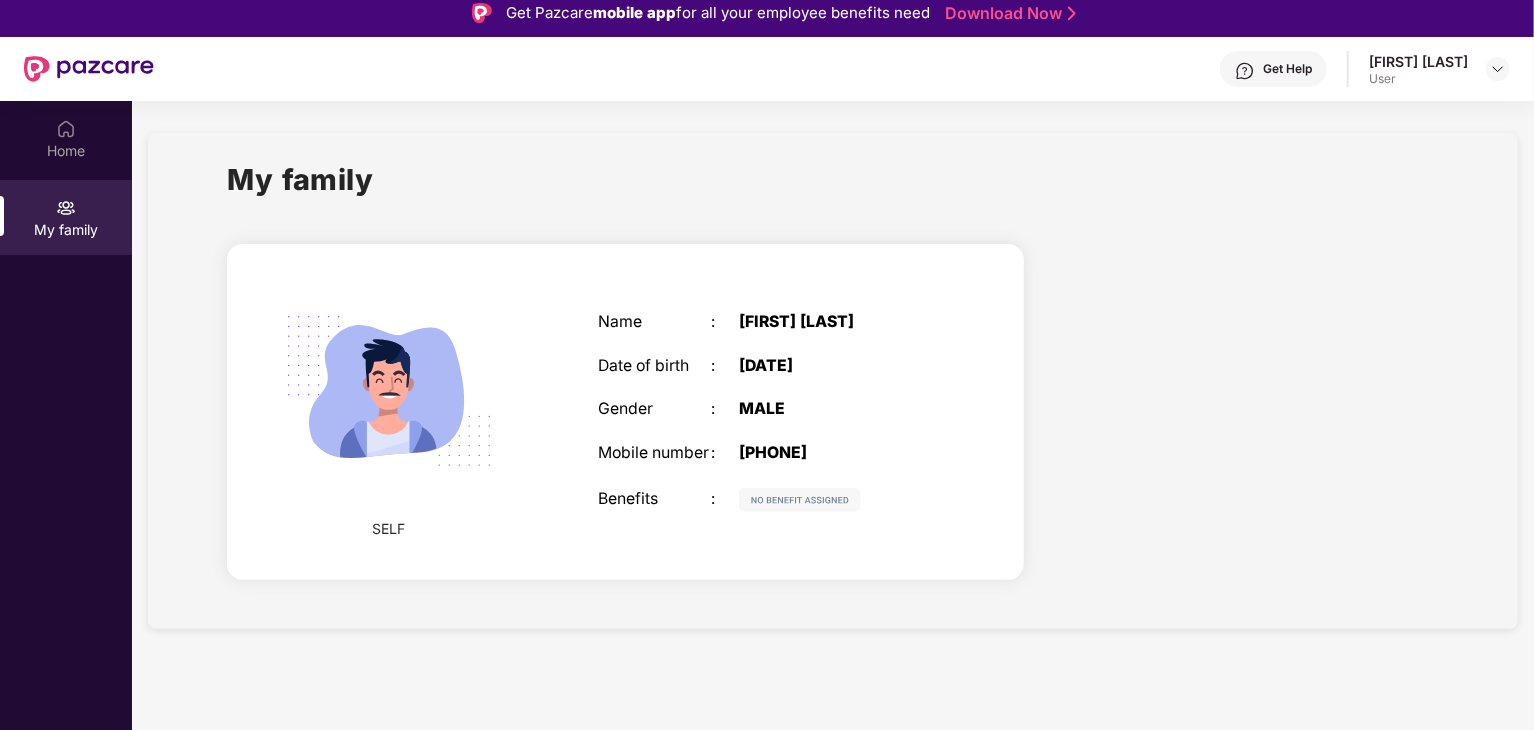 click at bounding box center (800, 500) 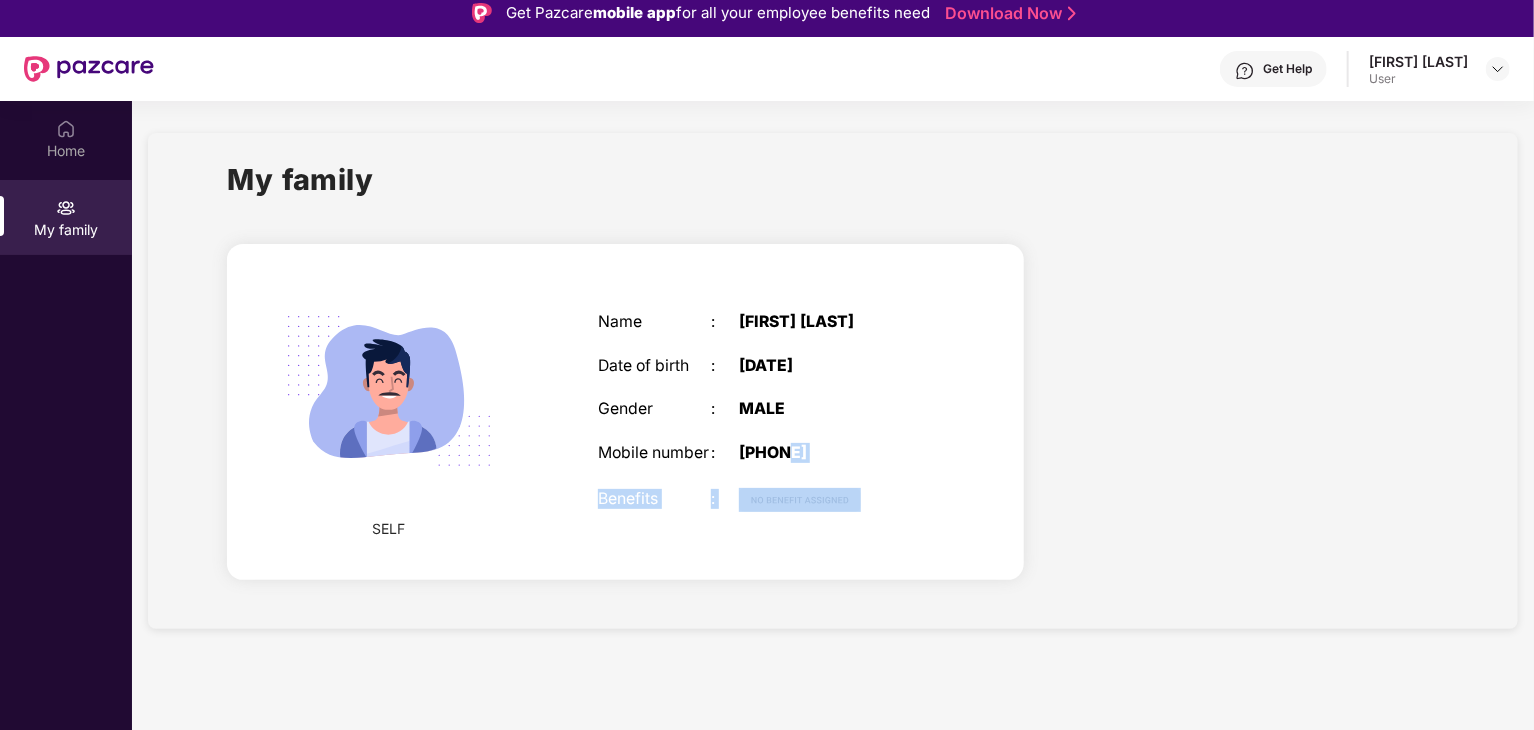 drag, startPoint x: 790, startPoint y: 438, endPoint x: 1139, endPoint y: 438, distance: 349 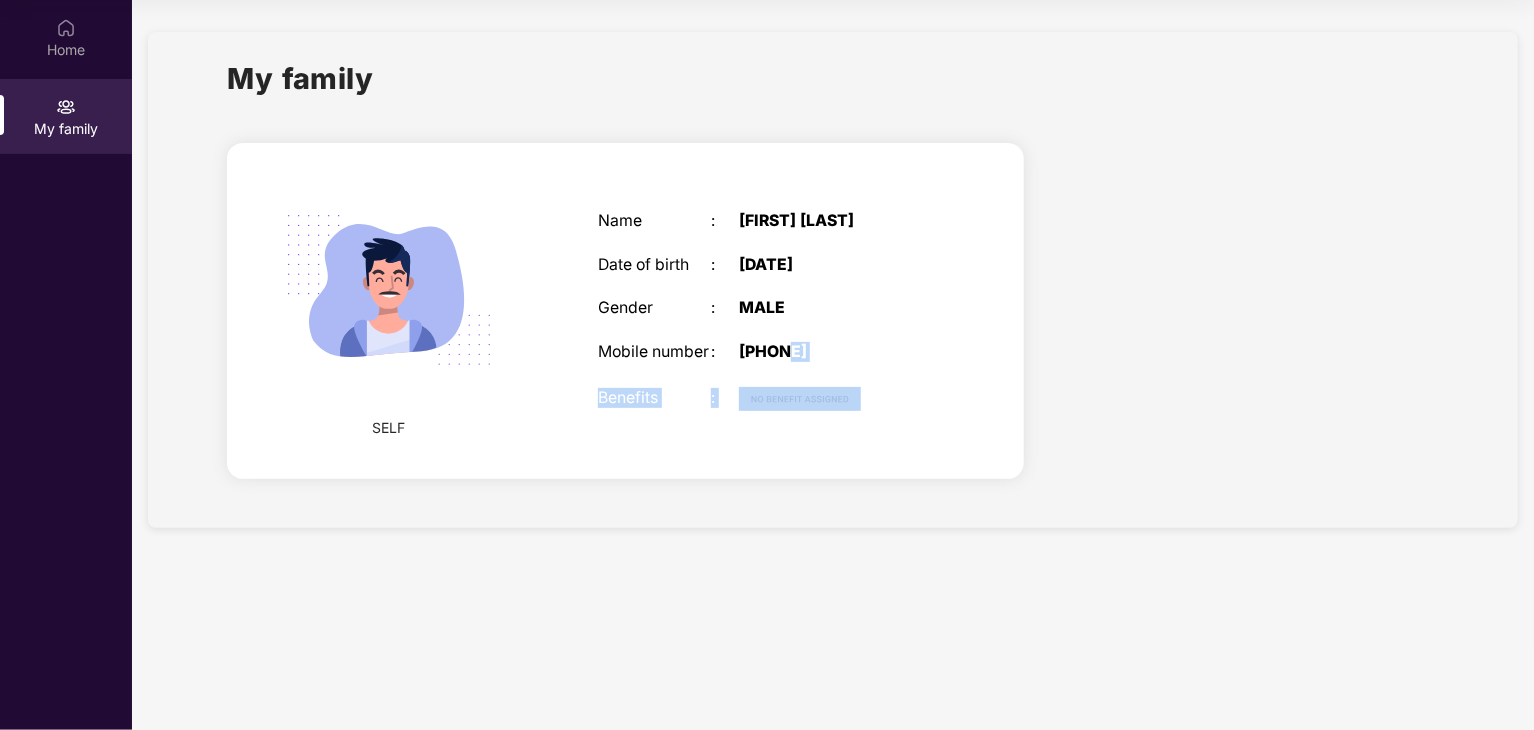 scroll, scrollTop: 0, scrollLeft: 0, axis: both 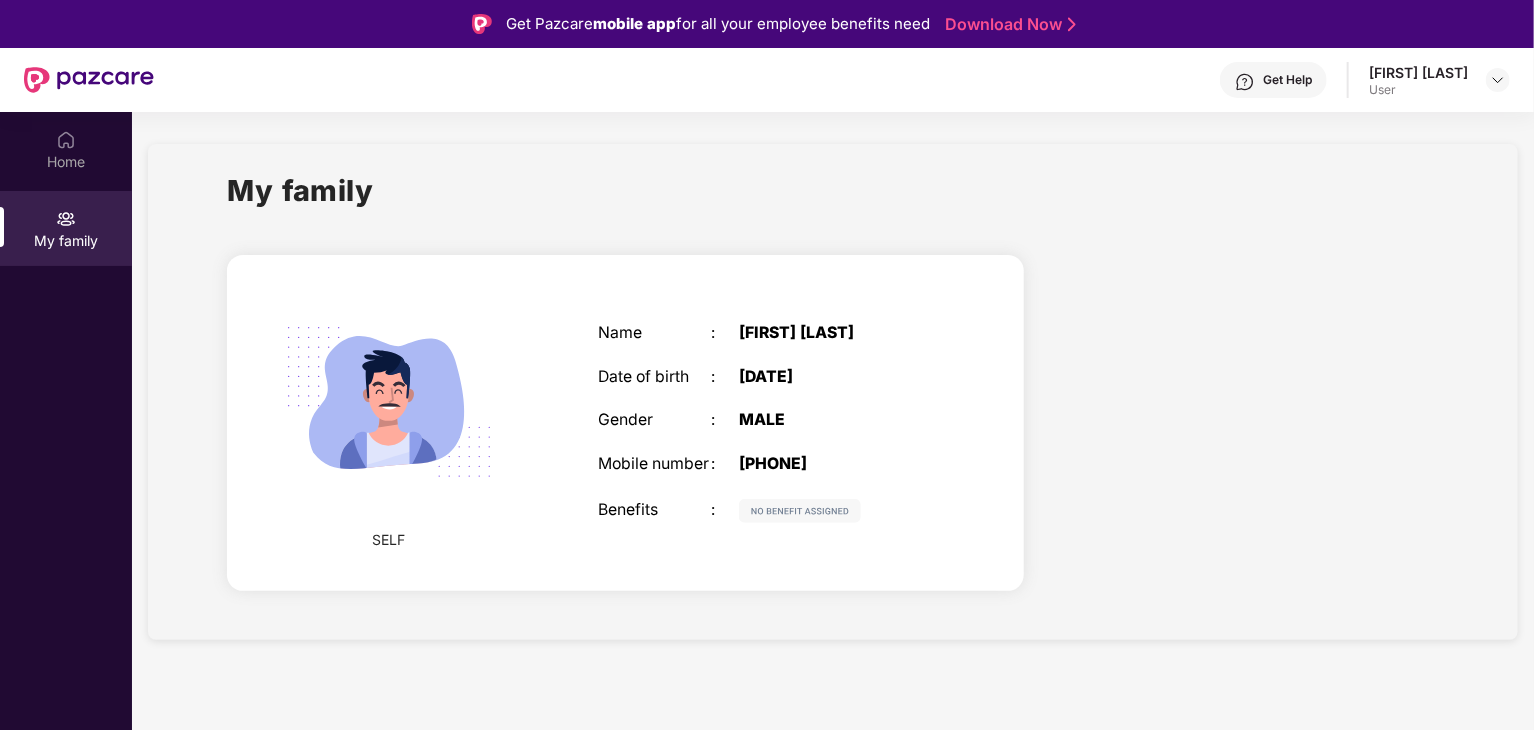 click on "SELF Name : [FIRST] [LAST] Date of birth : [DATE] Gender : MALE Mobile number : [PHONE] Benefits :" at bounding box center [625, 426] 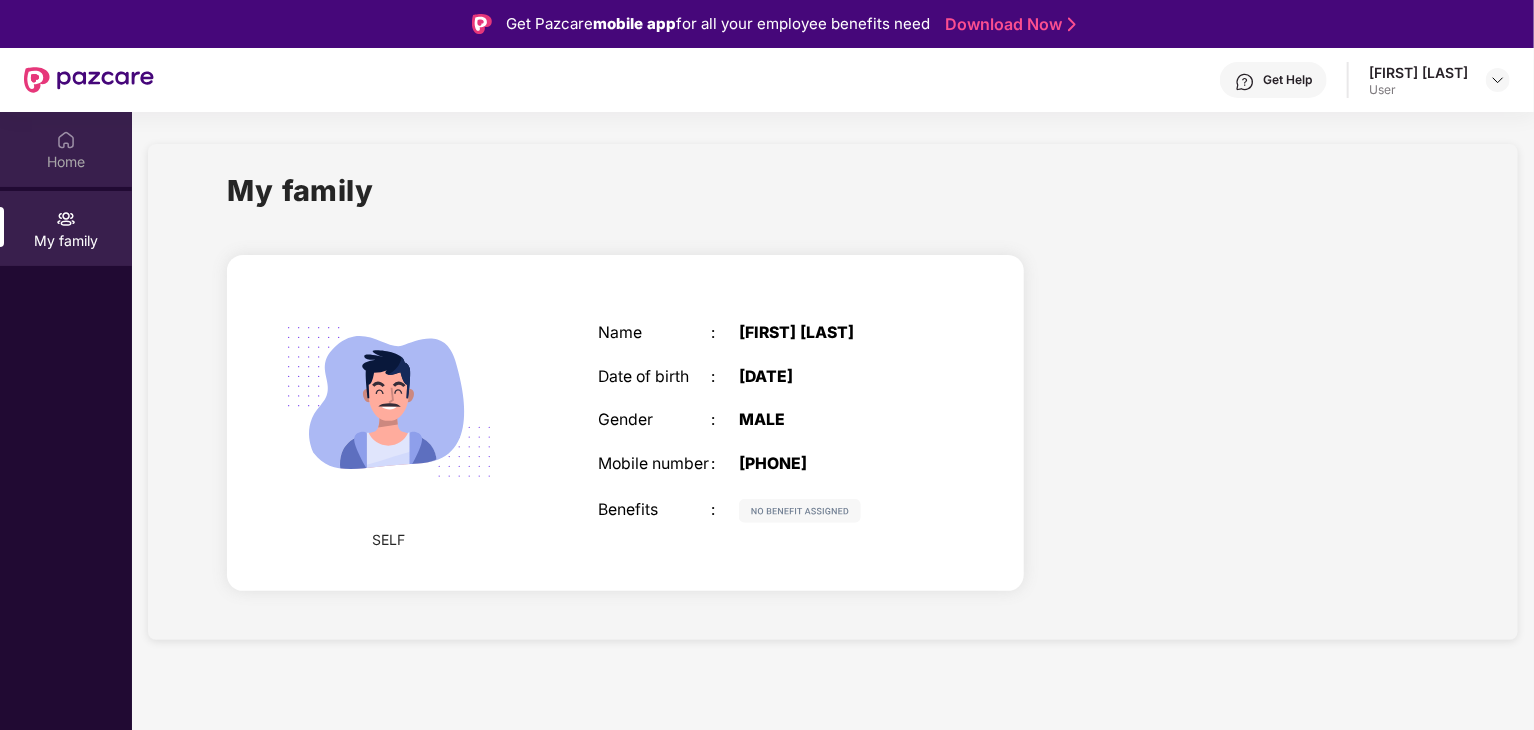 click on "Home" at bounding box center [66, 149] 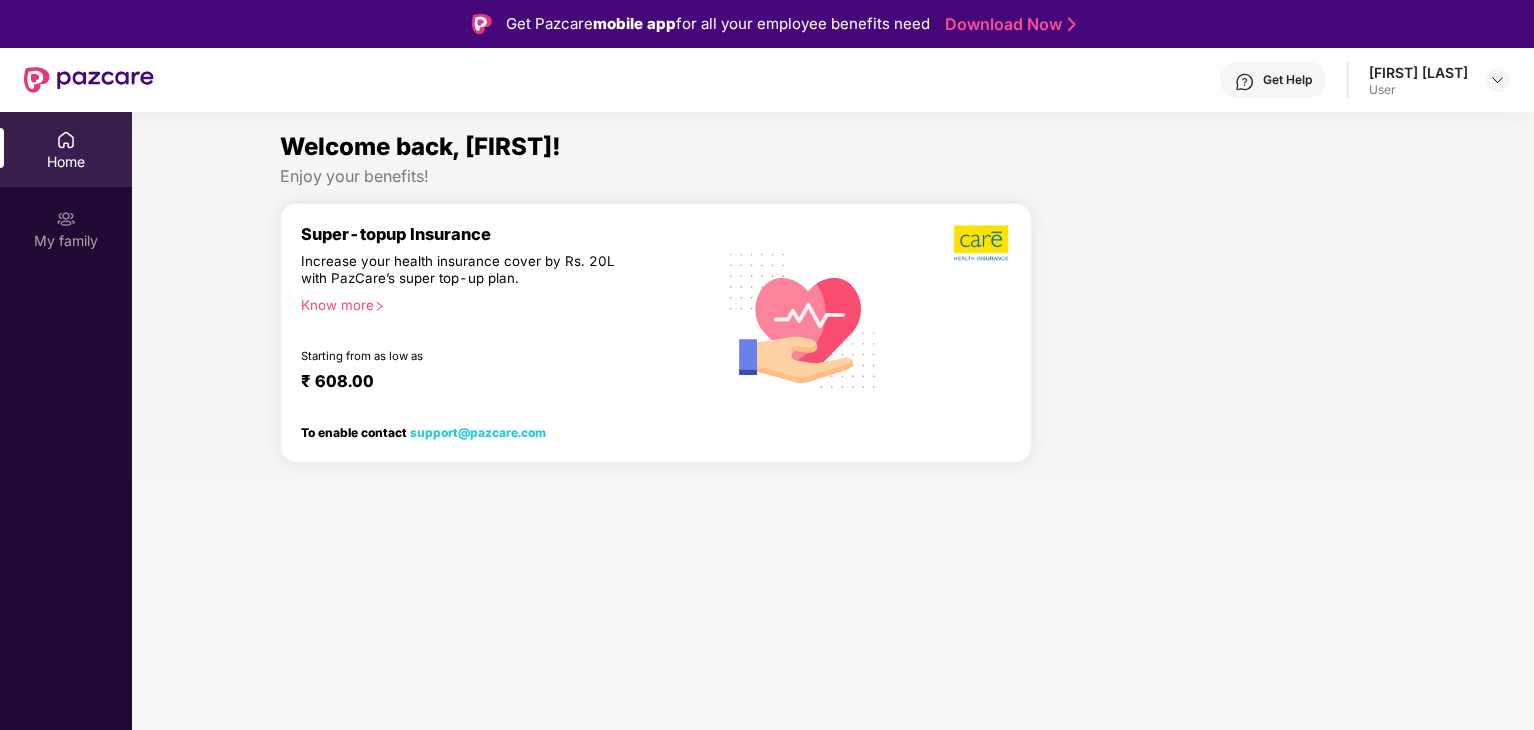 click on "Know more" at bounding box center [502, 304] 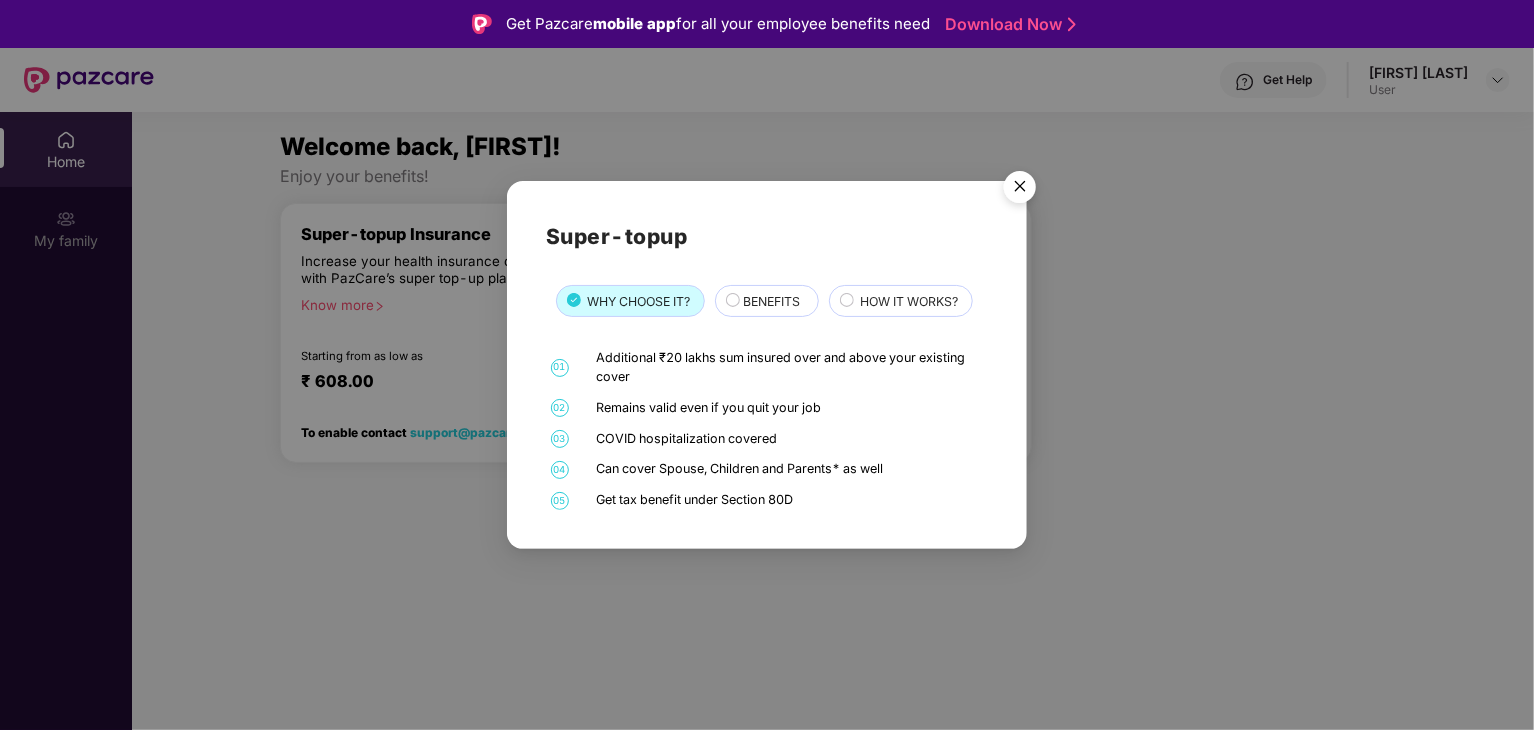 click on "BENEFITS" at bounding box center [770, 303] 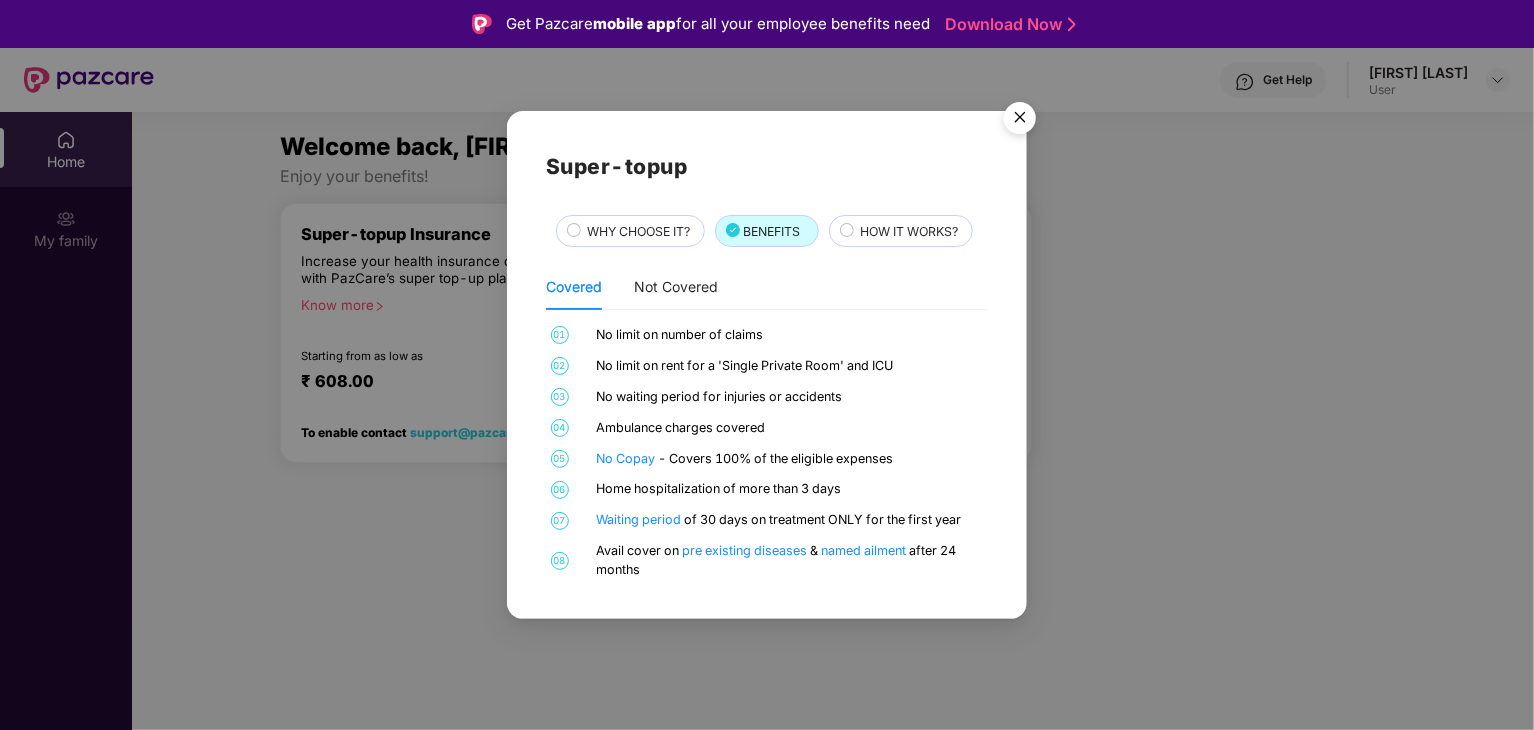 click on "HOW IT WORKS?" at bounding box center [906, 233] 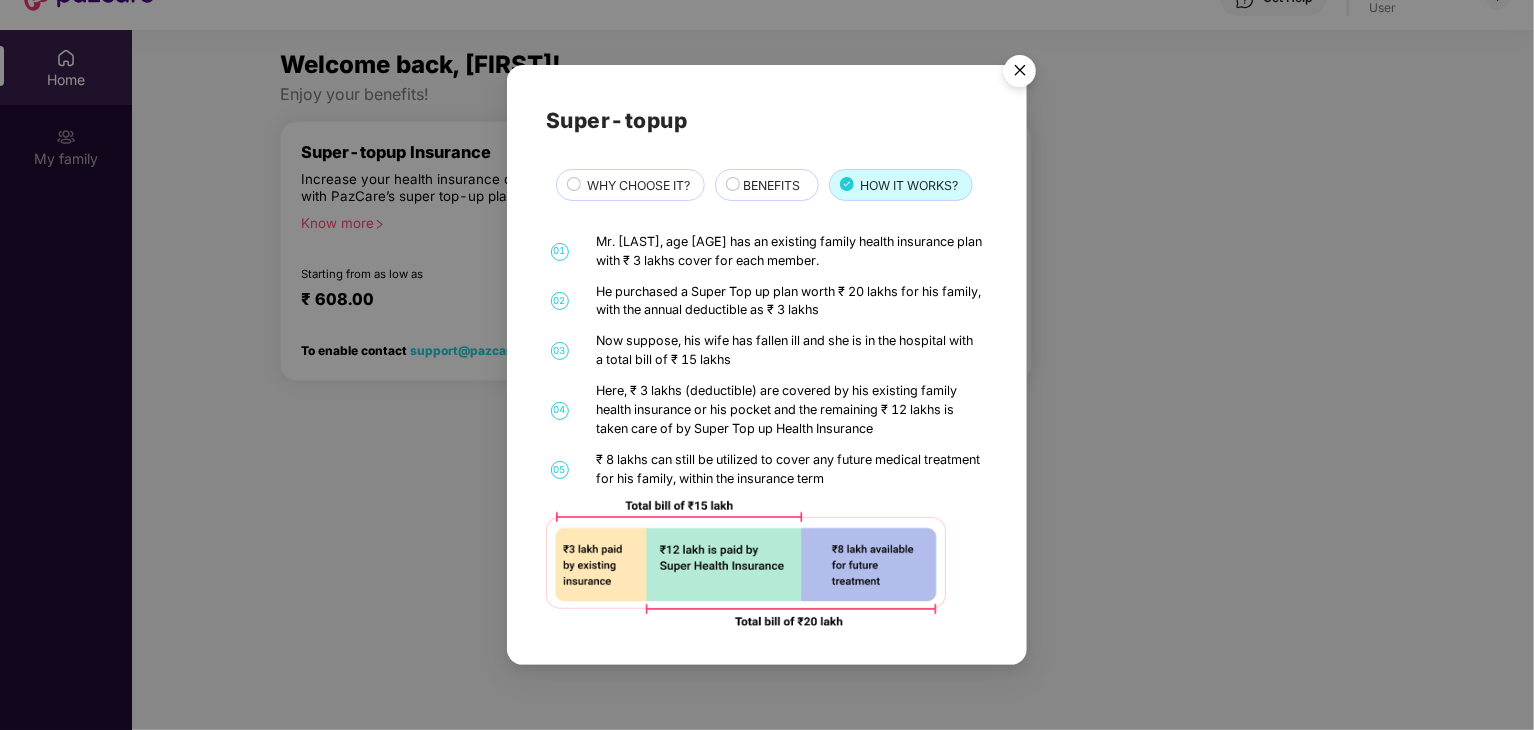 scroll, scrollTop: 90, scrollLeft: 0, axis: vertical 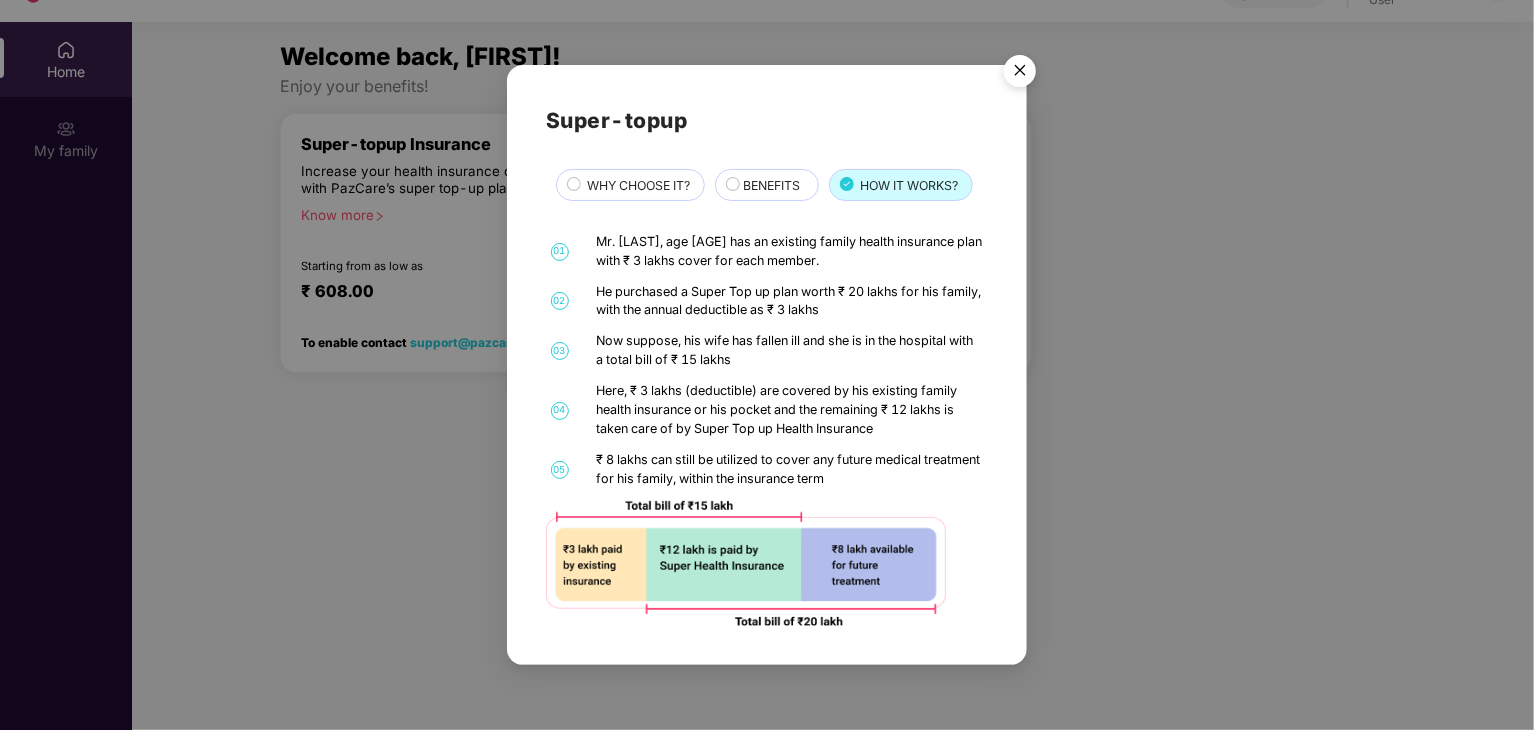 click at bounding box center [1020, 74] 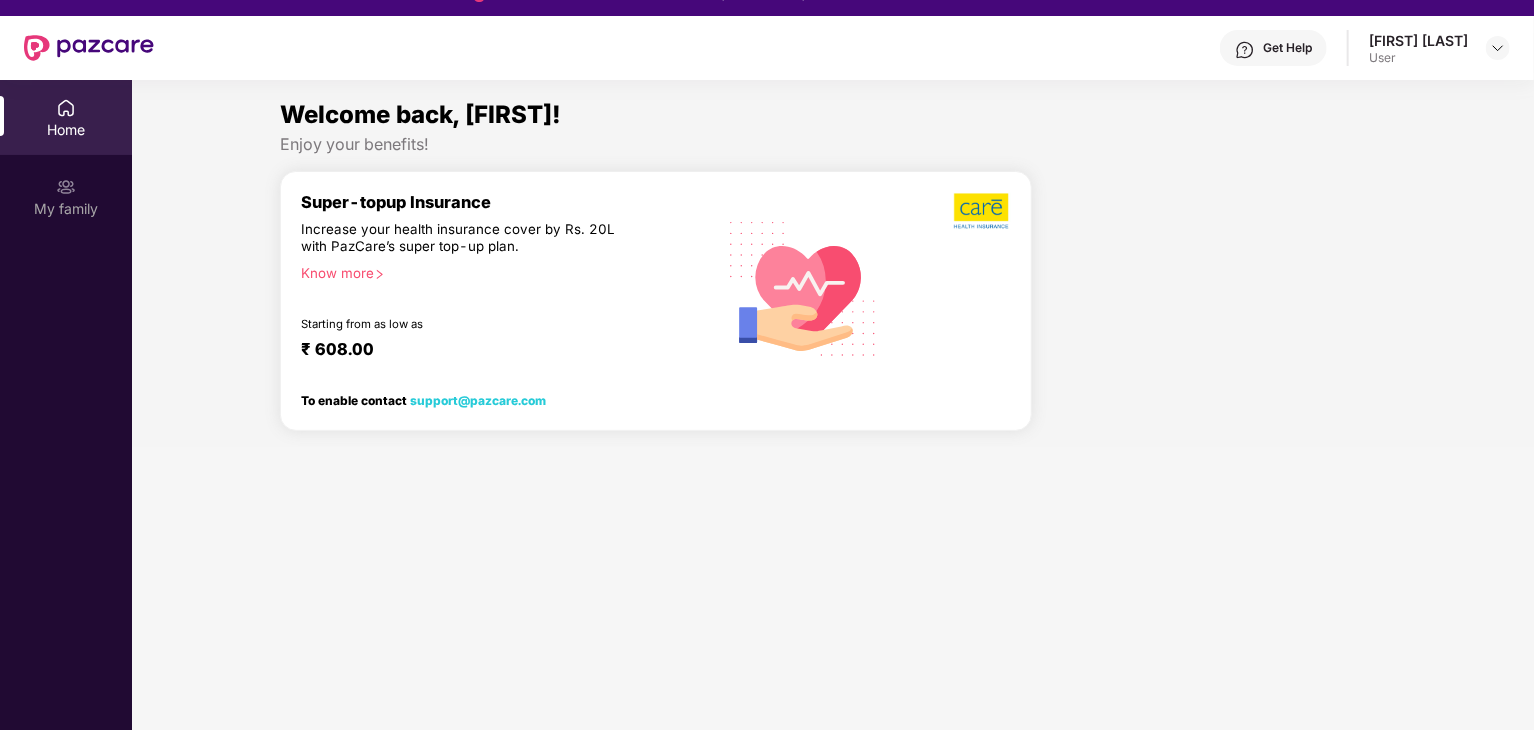 scroll, scrollTop: 16, scrollLeft: 0, axis: vertical 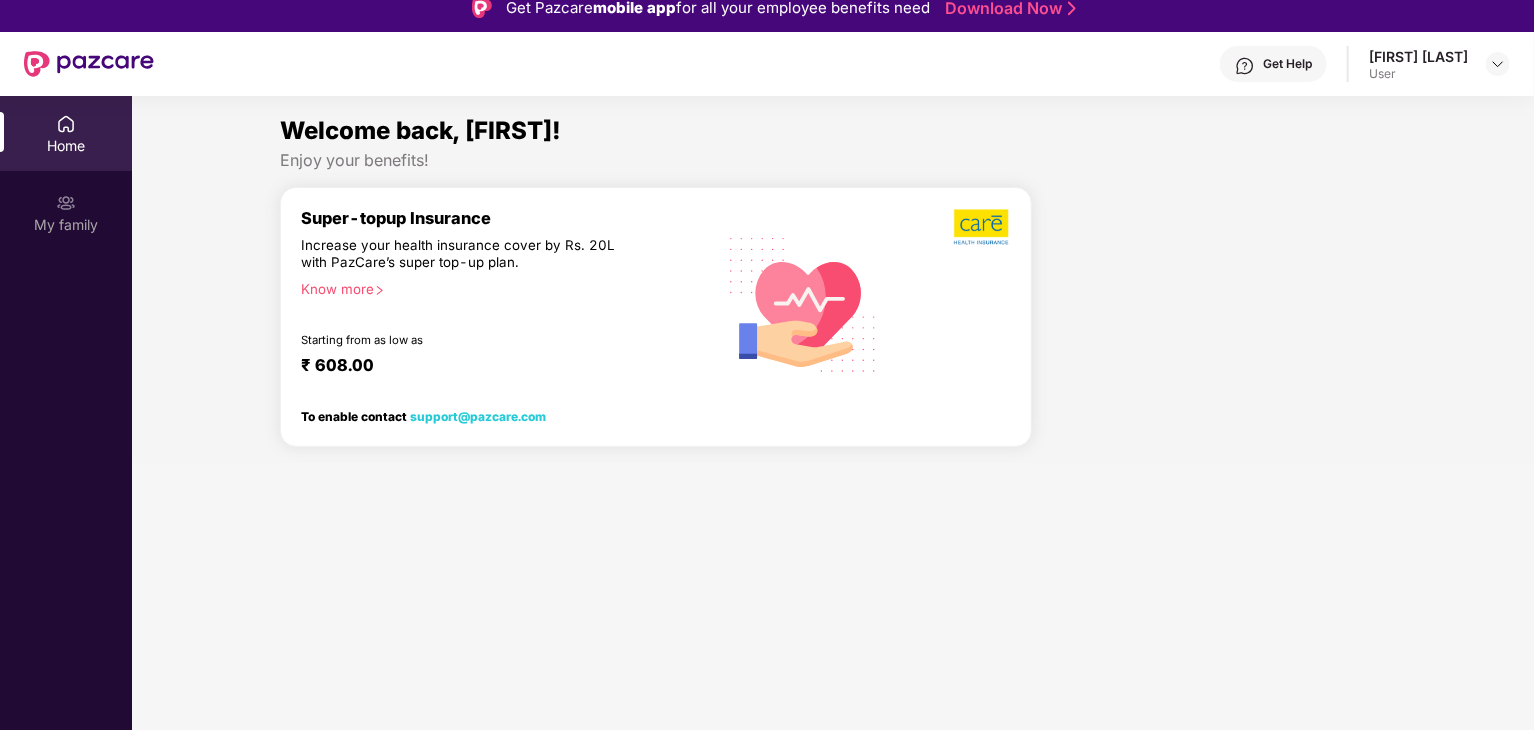 click on "₹ 608.00" at bounding box center [498, 367] 